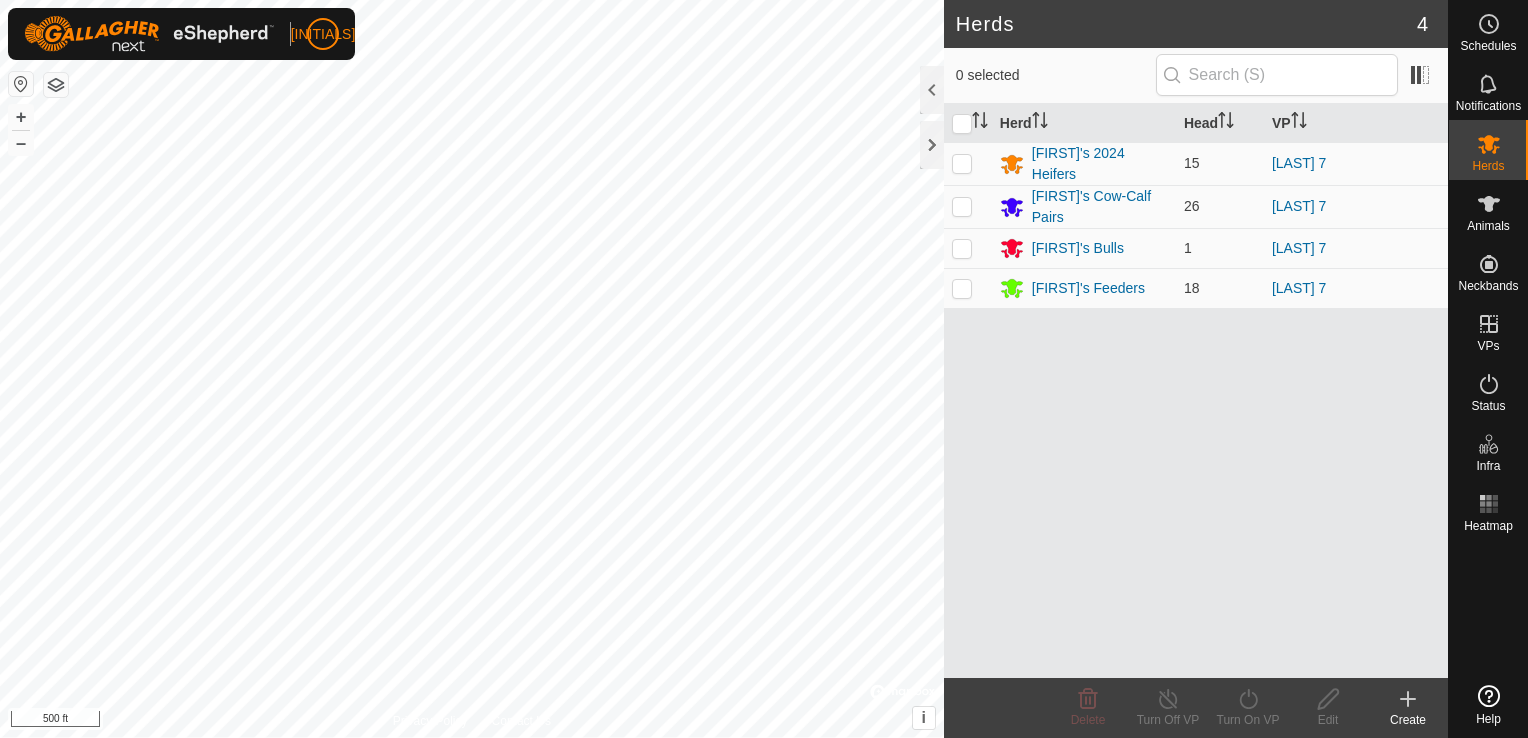 scroll, scrollTop: 0, scrollLeft: 0, axis: both 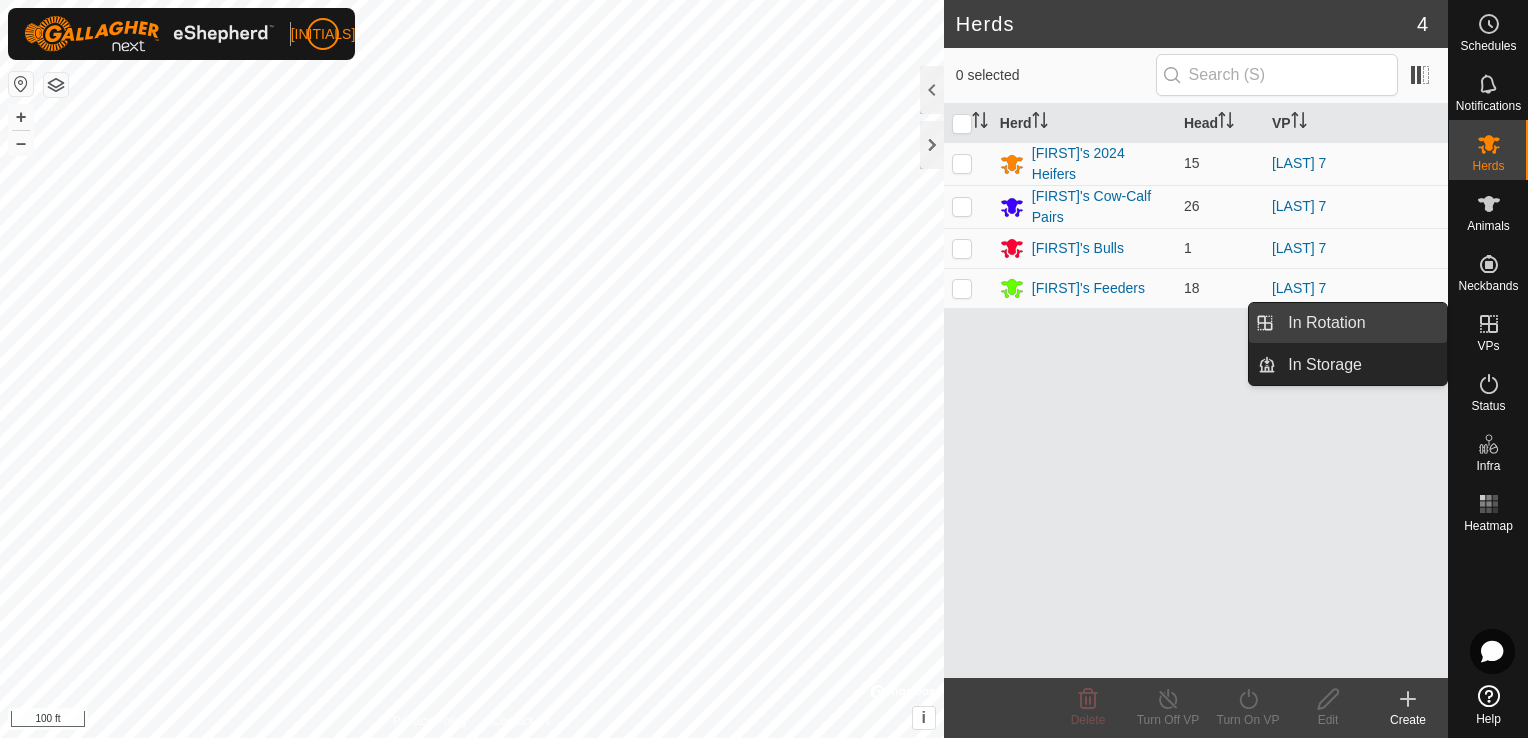 click on "In Rotation" at bounding box center (1361, 323) 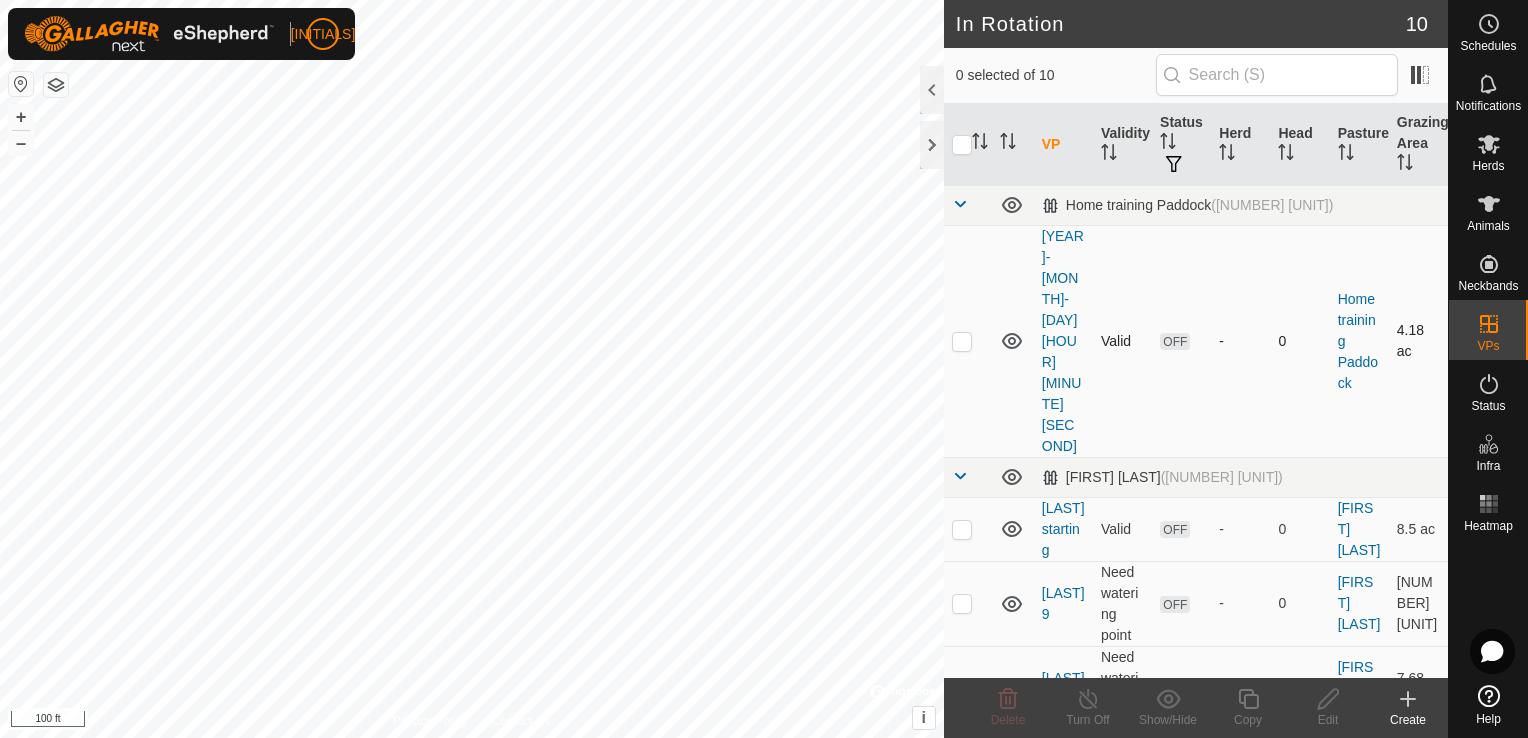 click 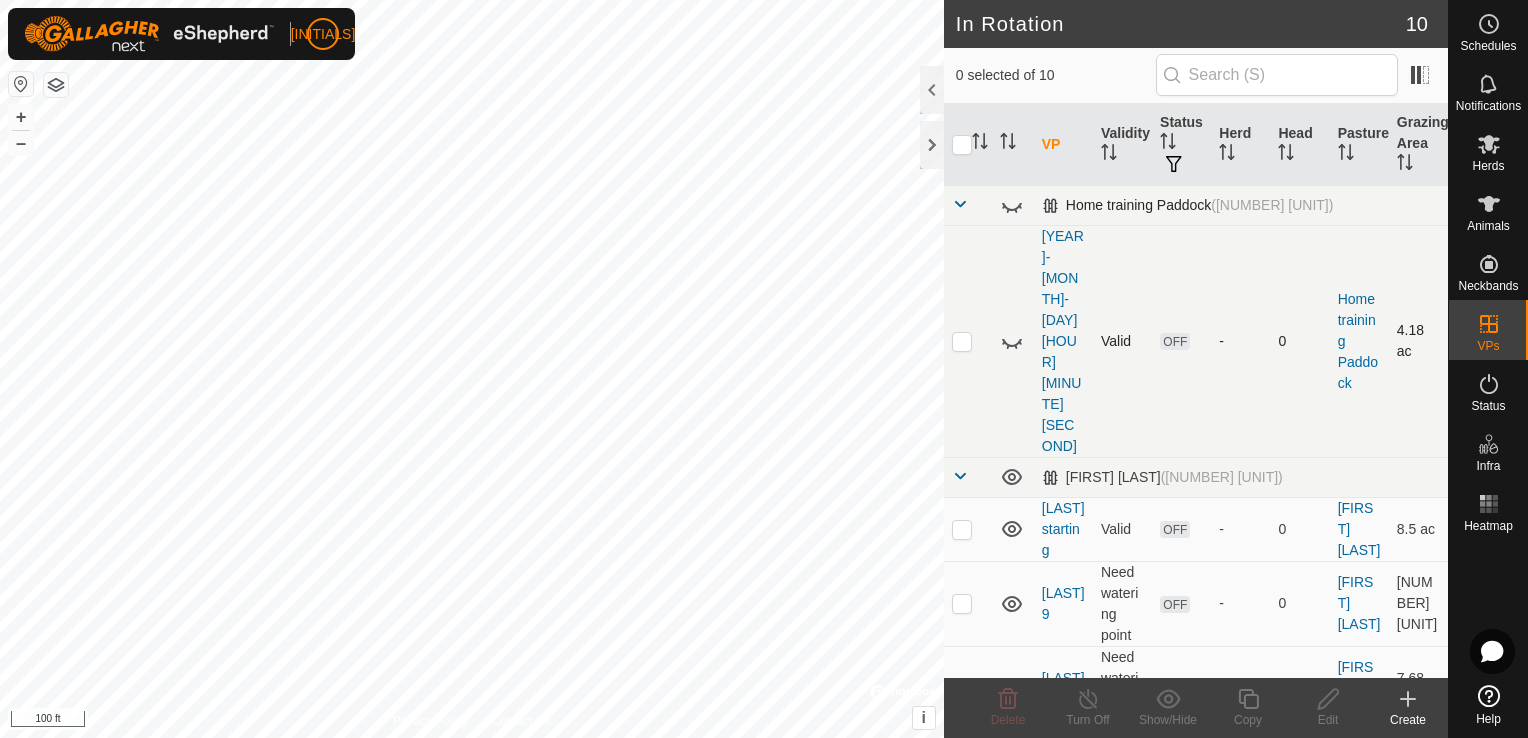 click at bounding box center [960, 204] 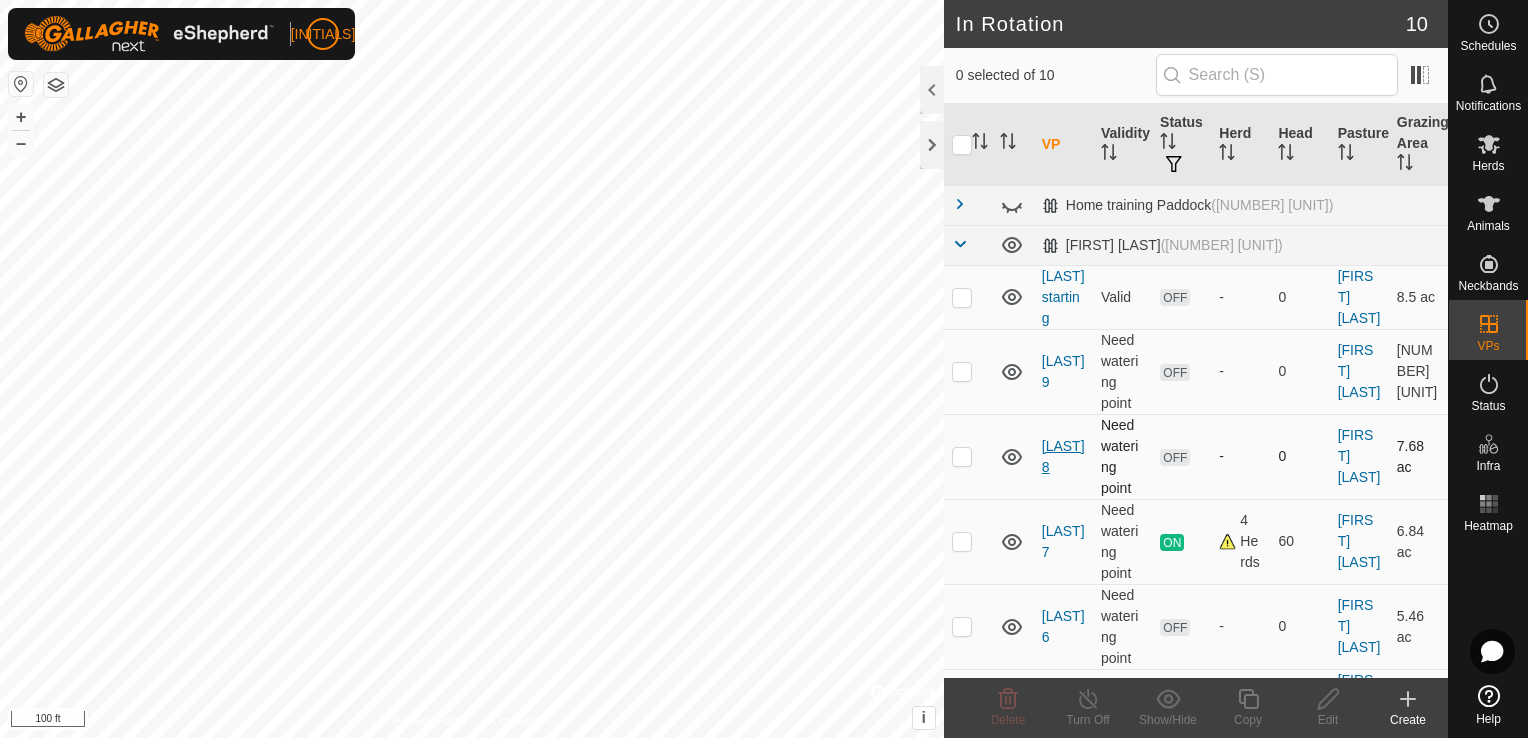 click on "[LAST] 8" at bounding box center [1063, 456] 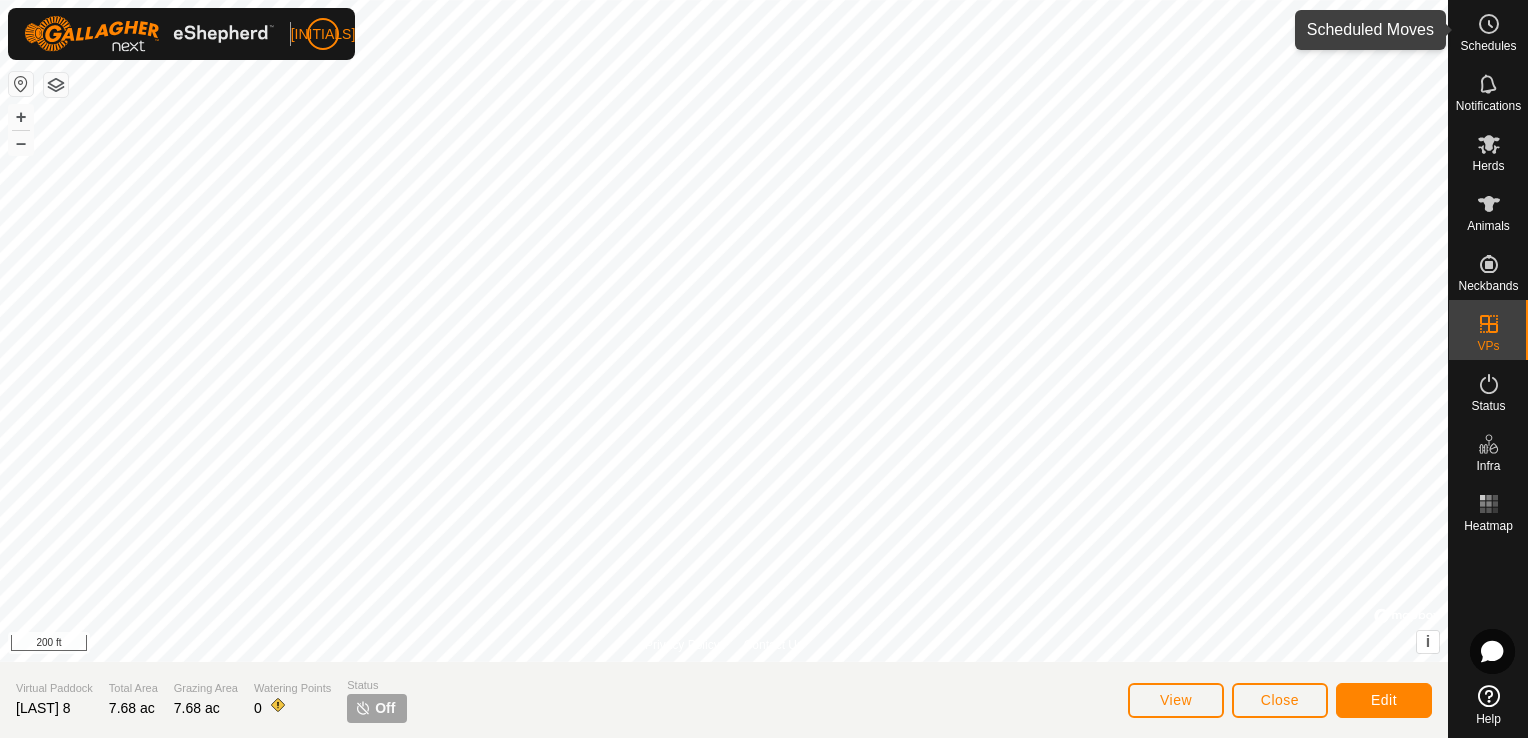 click on "Schedules" at bounding box center [1488, 46] 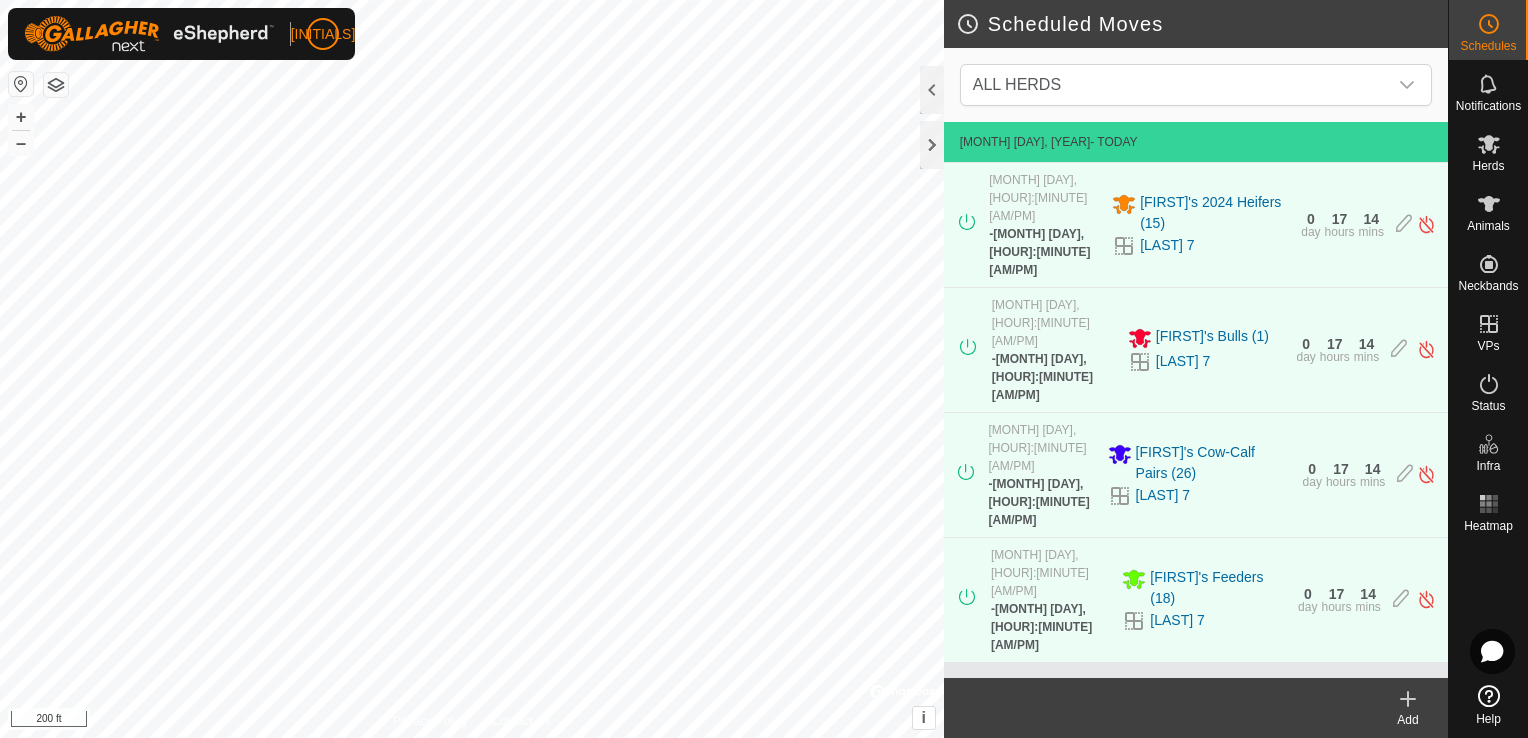 click 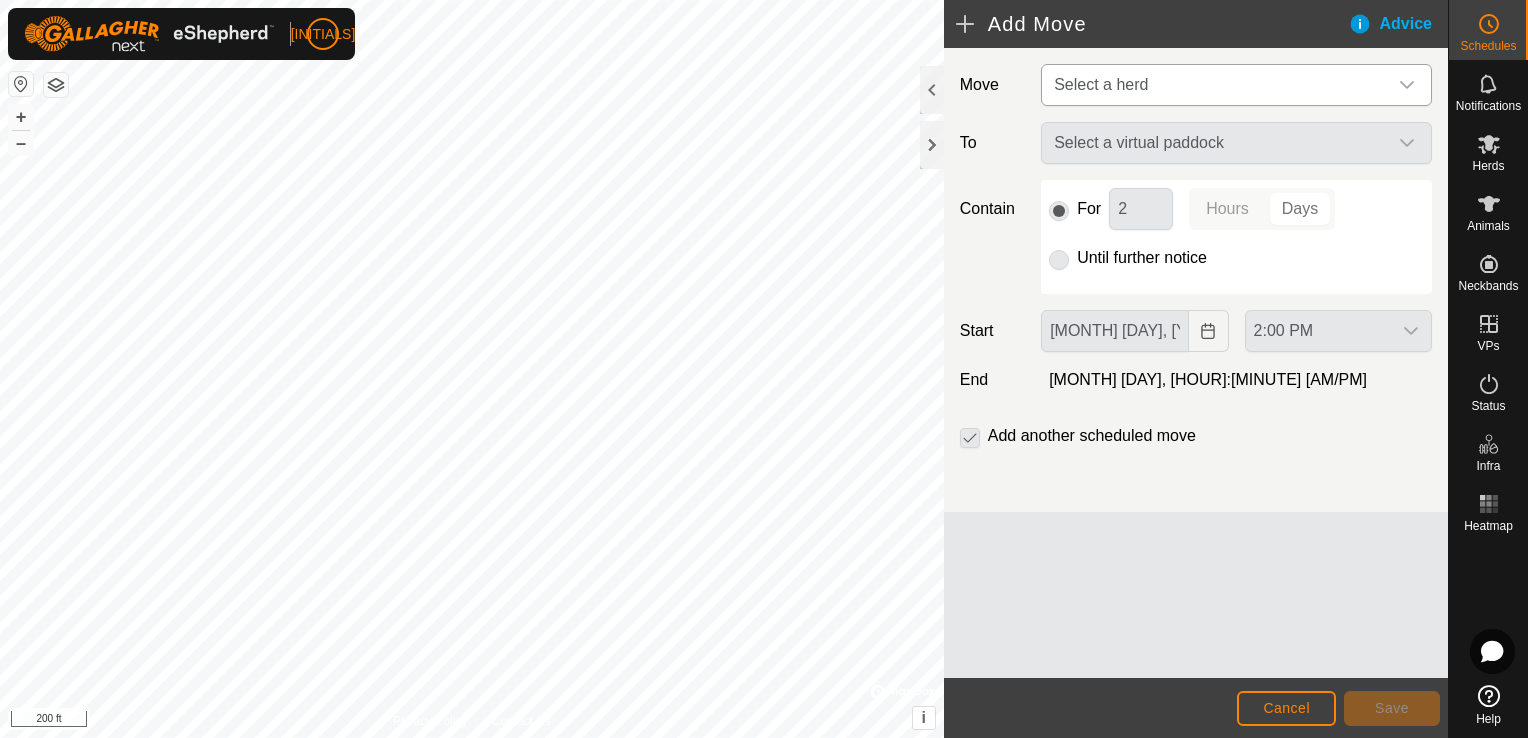 click 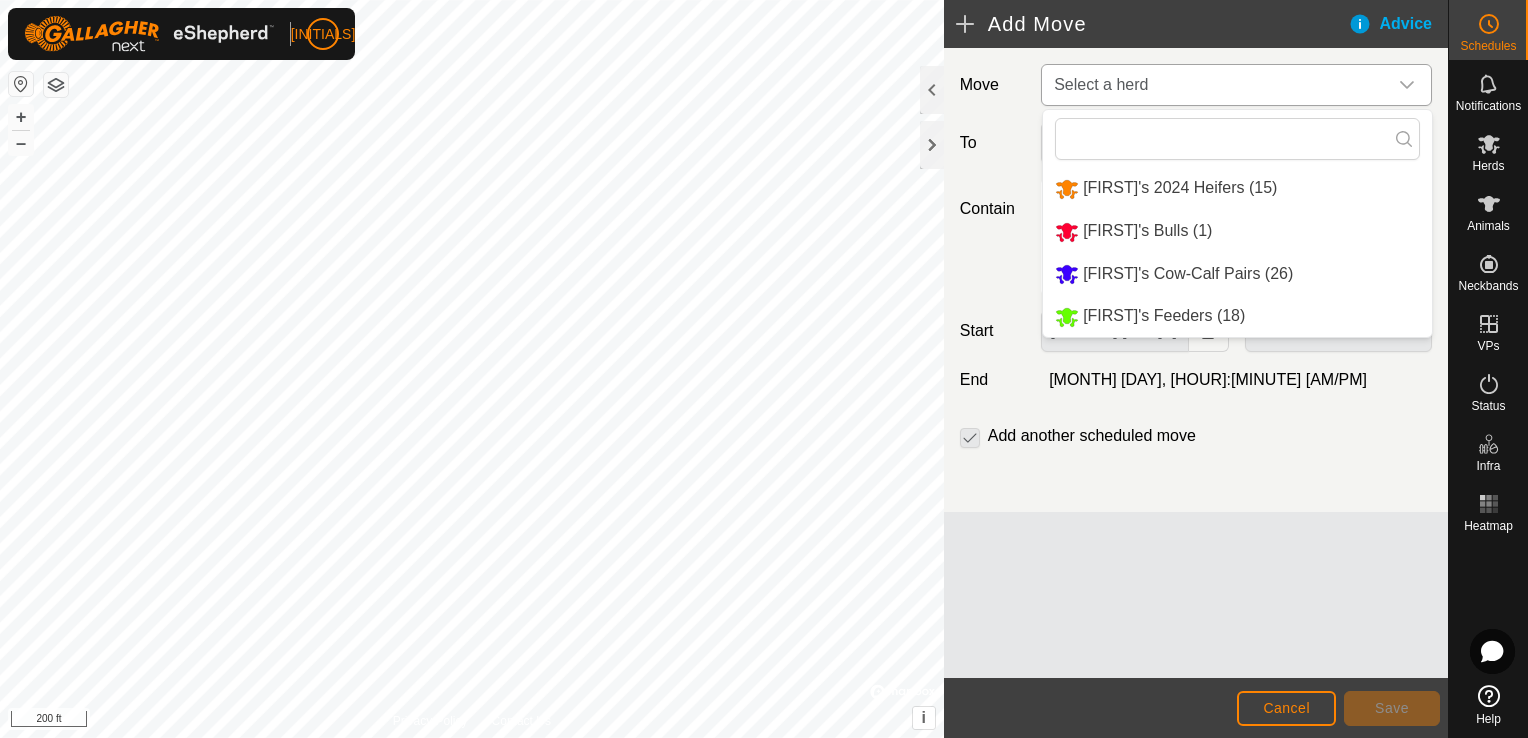 click on "[FIRST]'s 2024 Heifers (15)" at bounding box center (1237, 188) 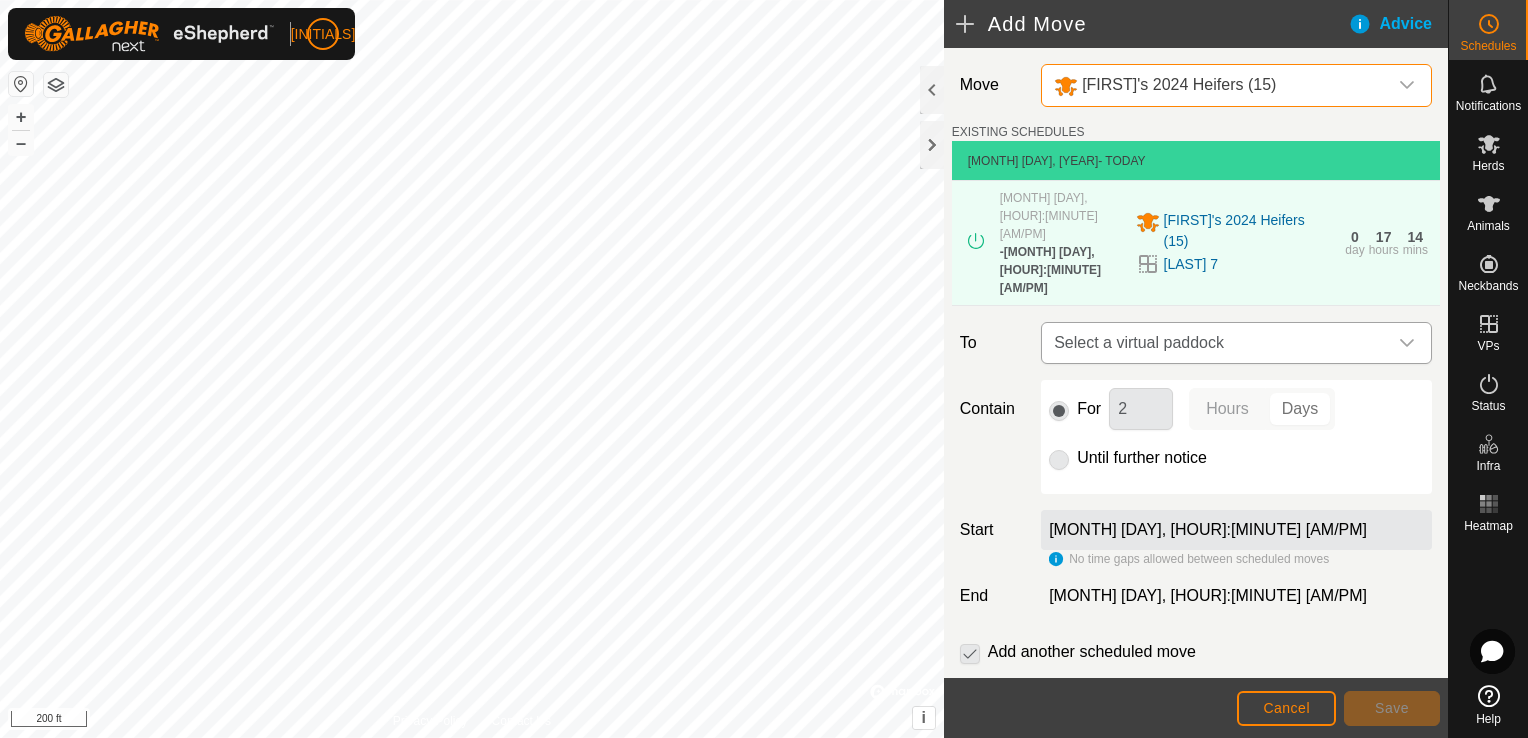 click 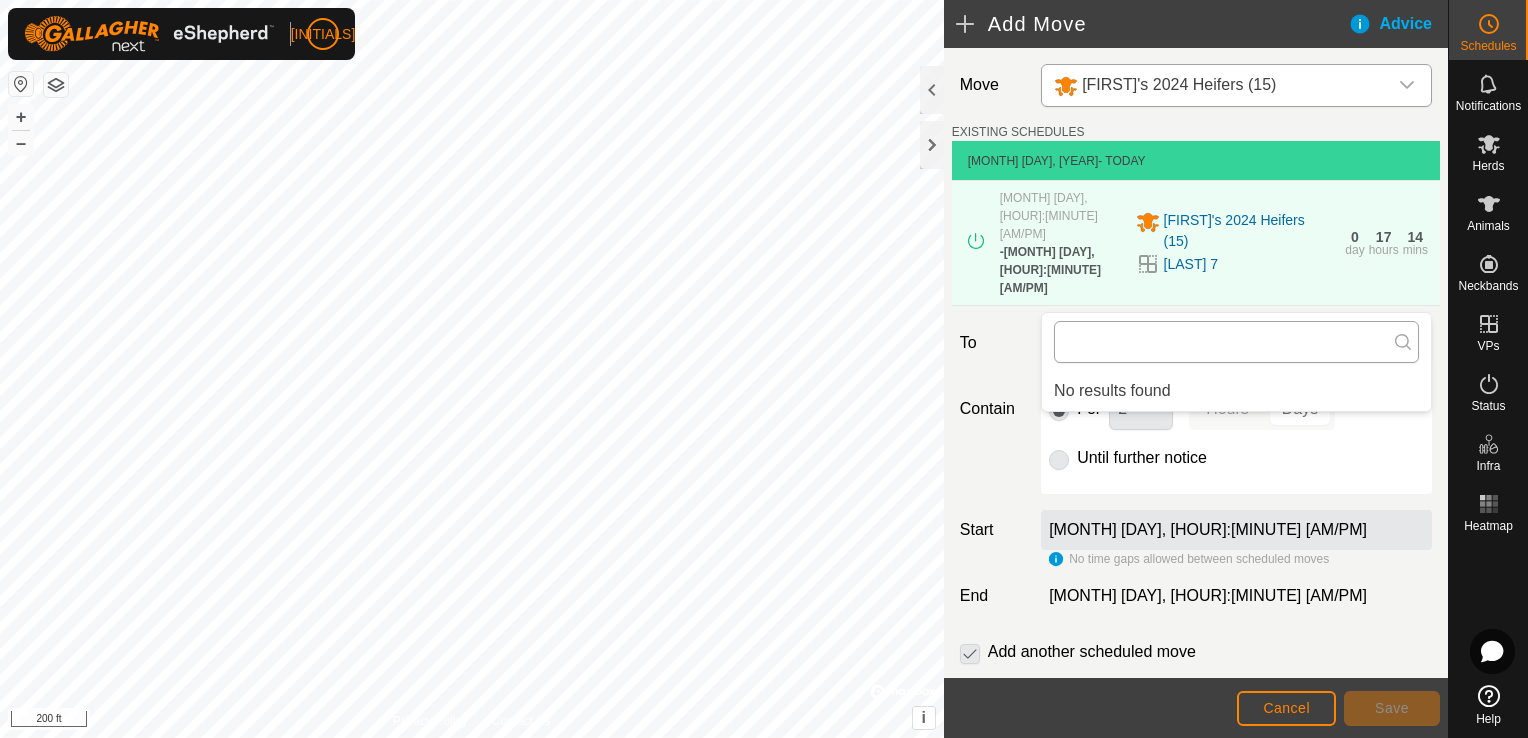 click at bounding box center (1236, 342) 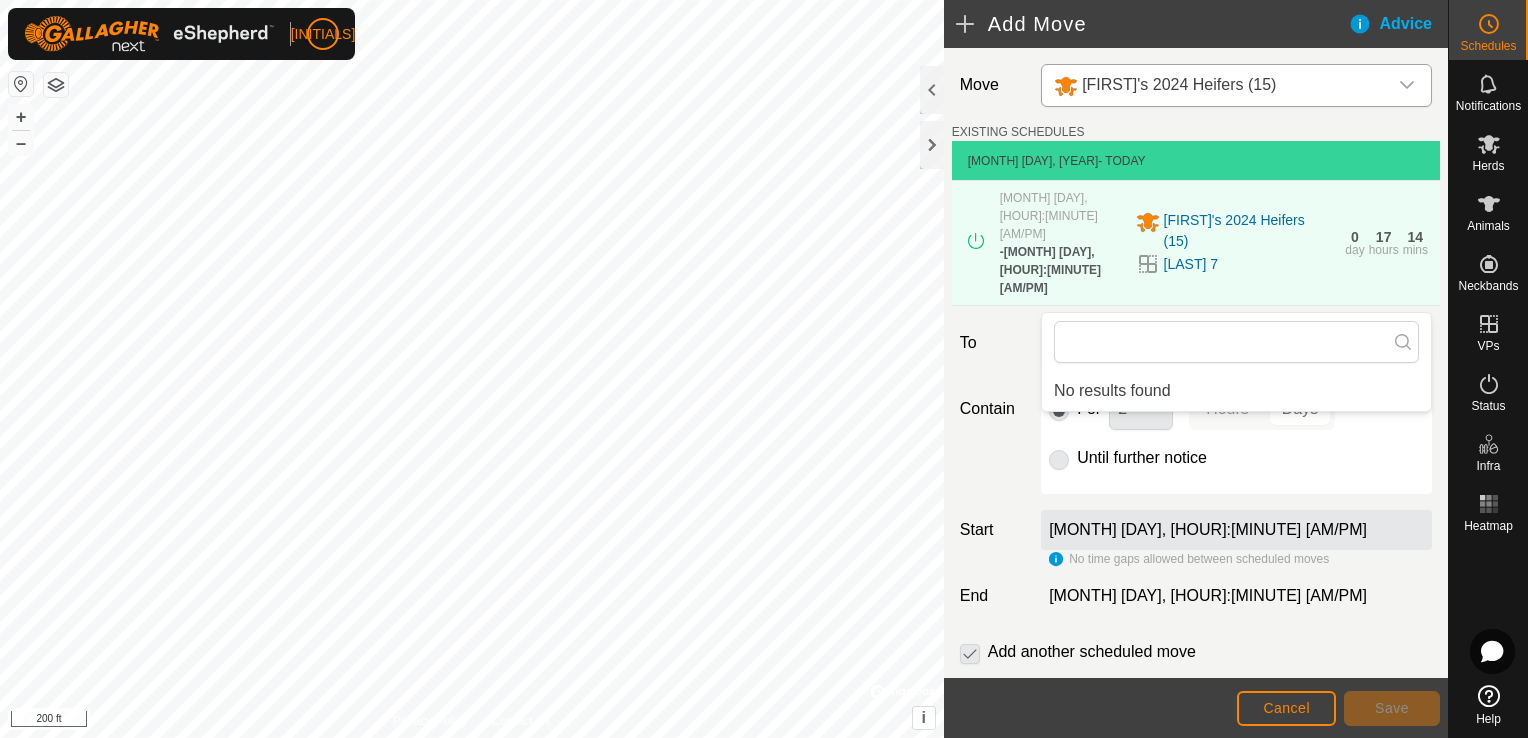 click on "Move [FIRST]'s 2024 Heifers (15) [DATE] - Today [DATE], [HOUR]:[MINUTE] [AM/PM] - [DATE], [HOUR]:[MINUTE] [AM/PM] [FIRST]'s 2024 Heifers (15) [LAST] 7 0 day 17 hours 14 mins To Select a virtual paddock Contain For 2 Hours Days Until further notice Start [DATE], [HOUR]:[MINUTE] [AM/PM] No time gaps allowed between scheduled moves End [DATE], [HOUR]:[MINUTE] [AM/PM] Add another scheduled move" 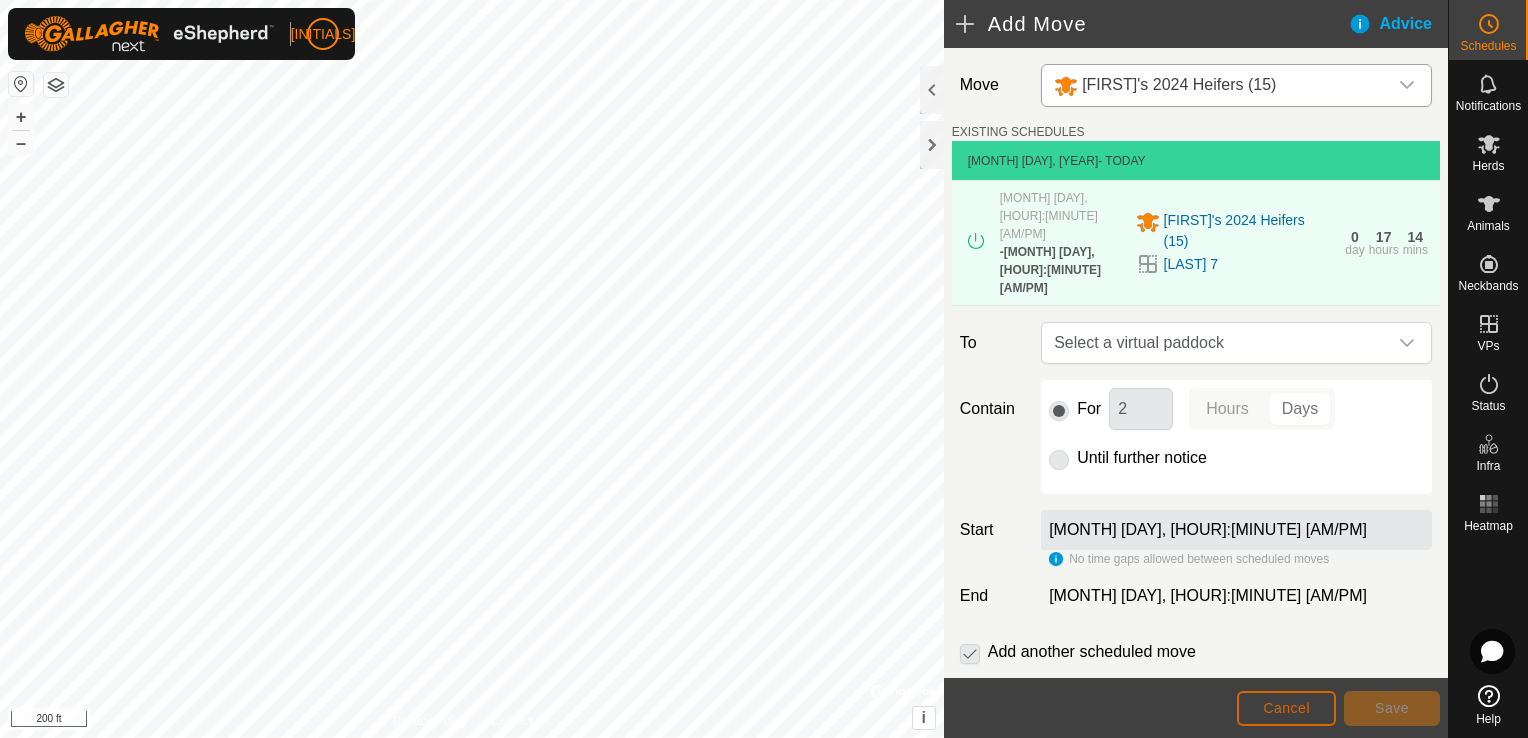 click on "Cancel" 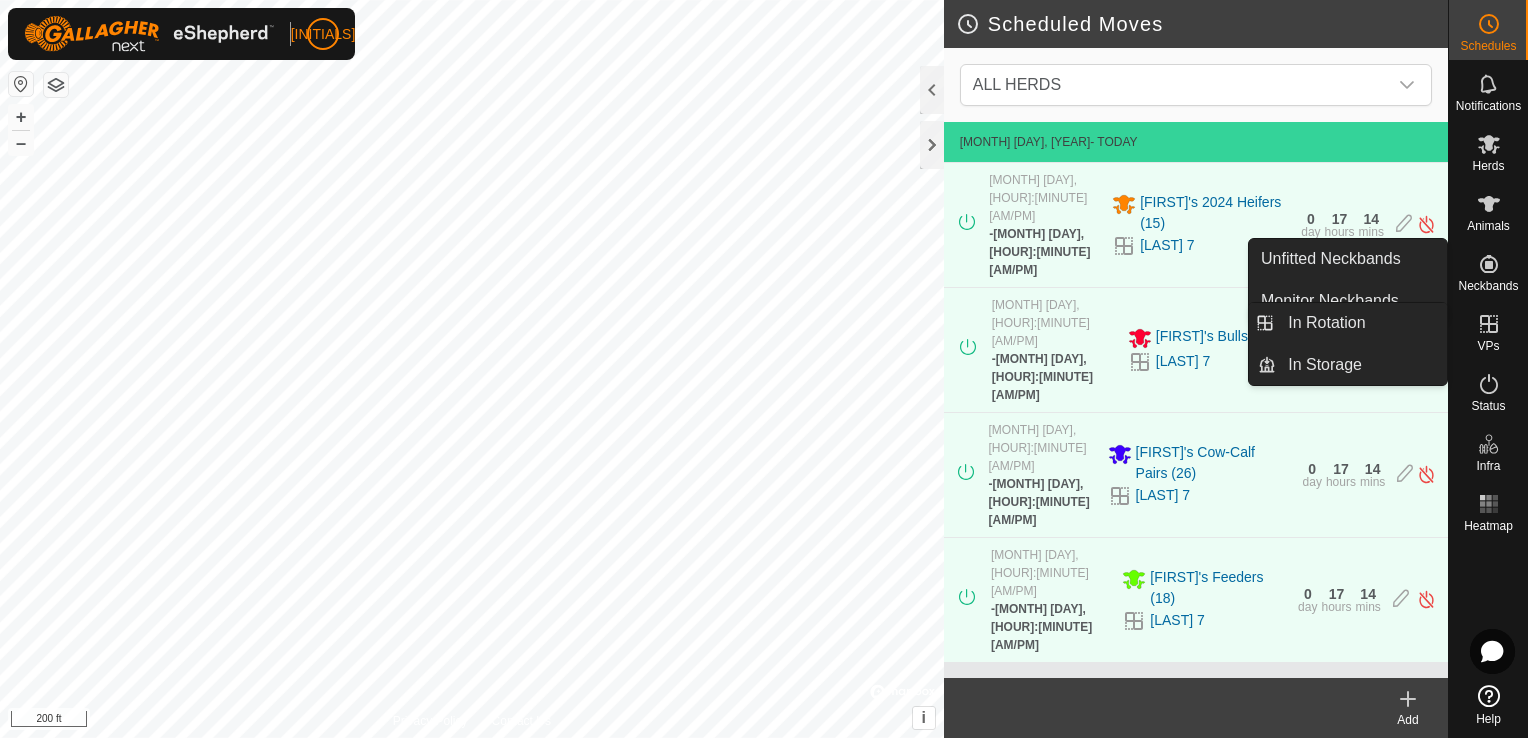 click at bounding box center [1489, 324] 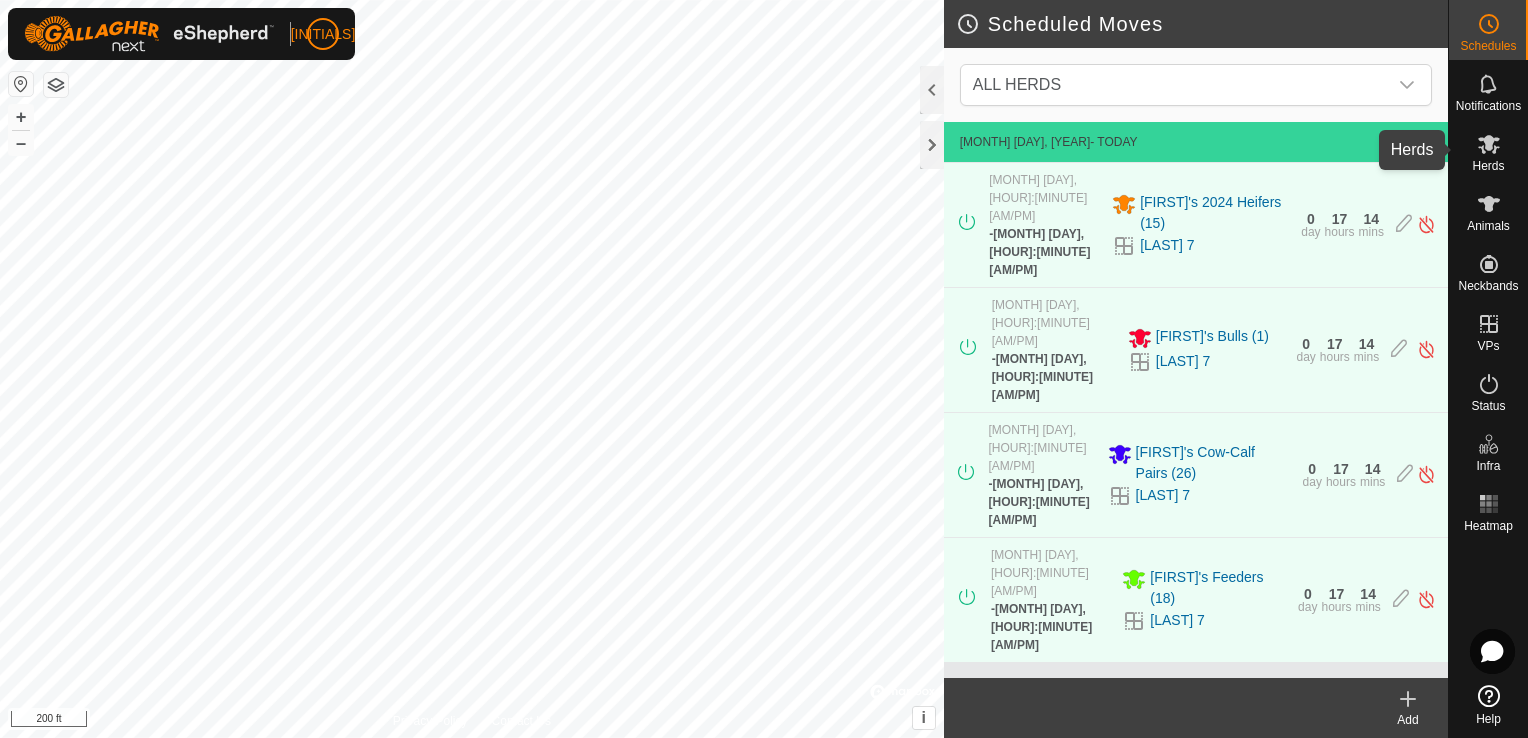 click at bounding box center (1489, 144) 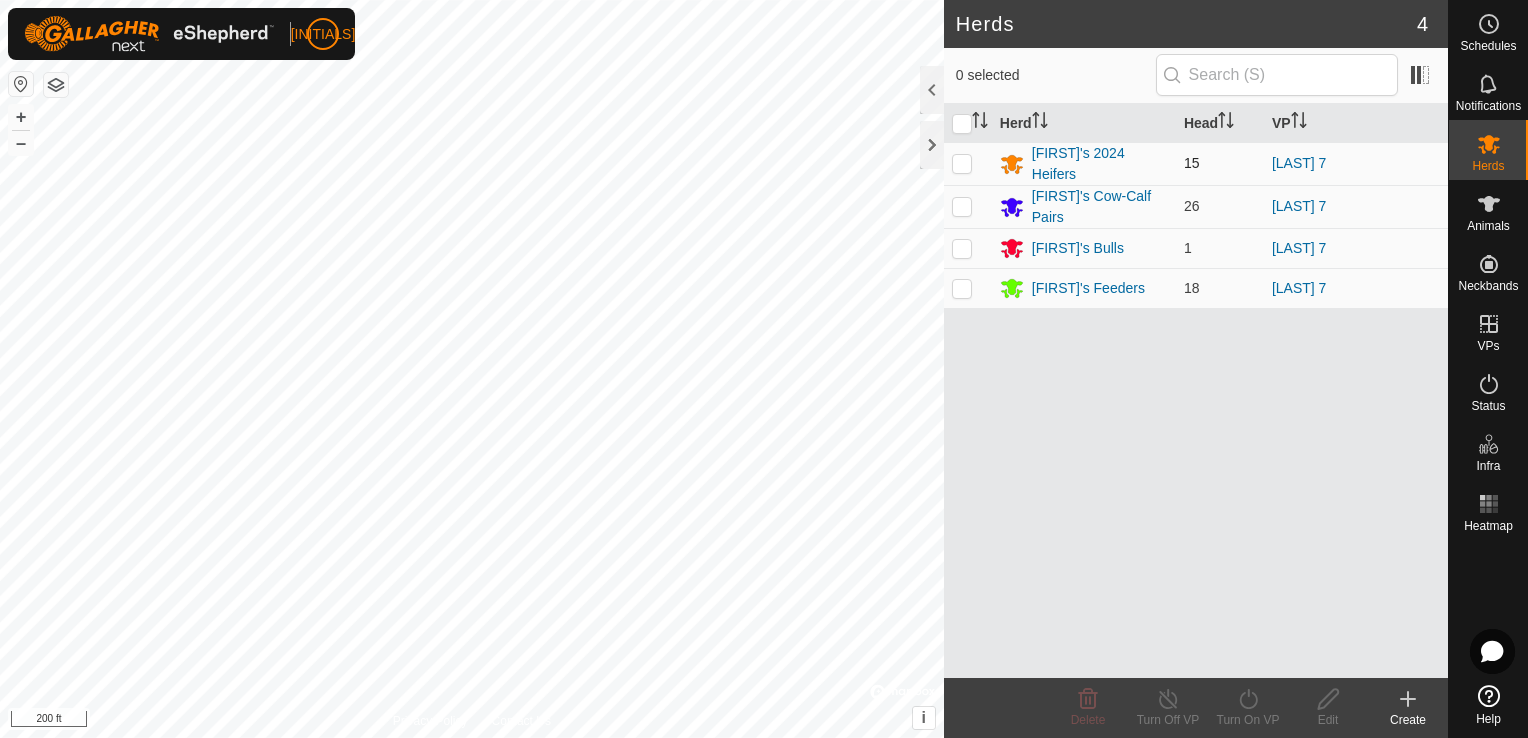 click at bounding box center [962, 163] 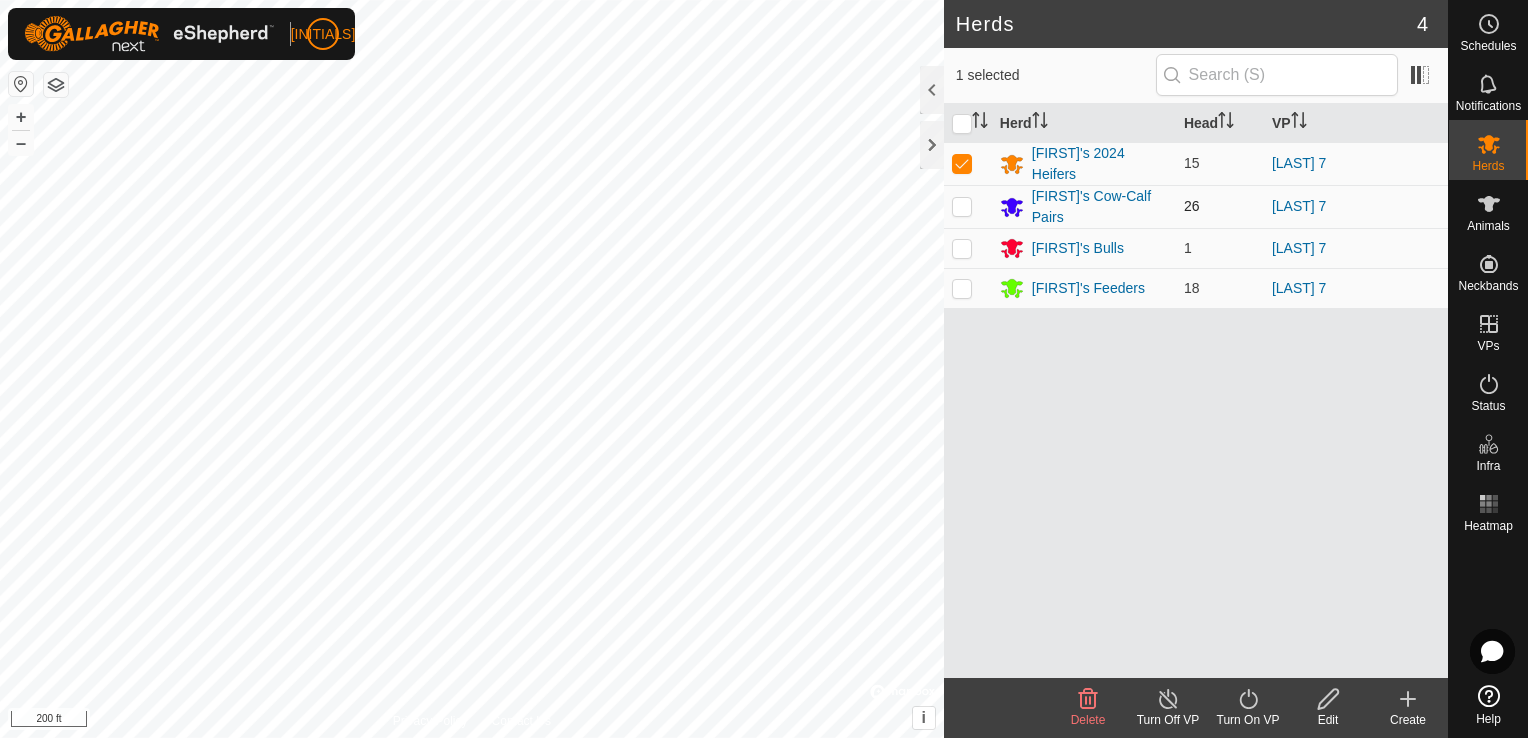 click at bounding box center (962, 206) 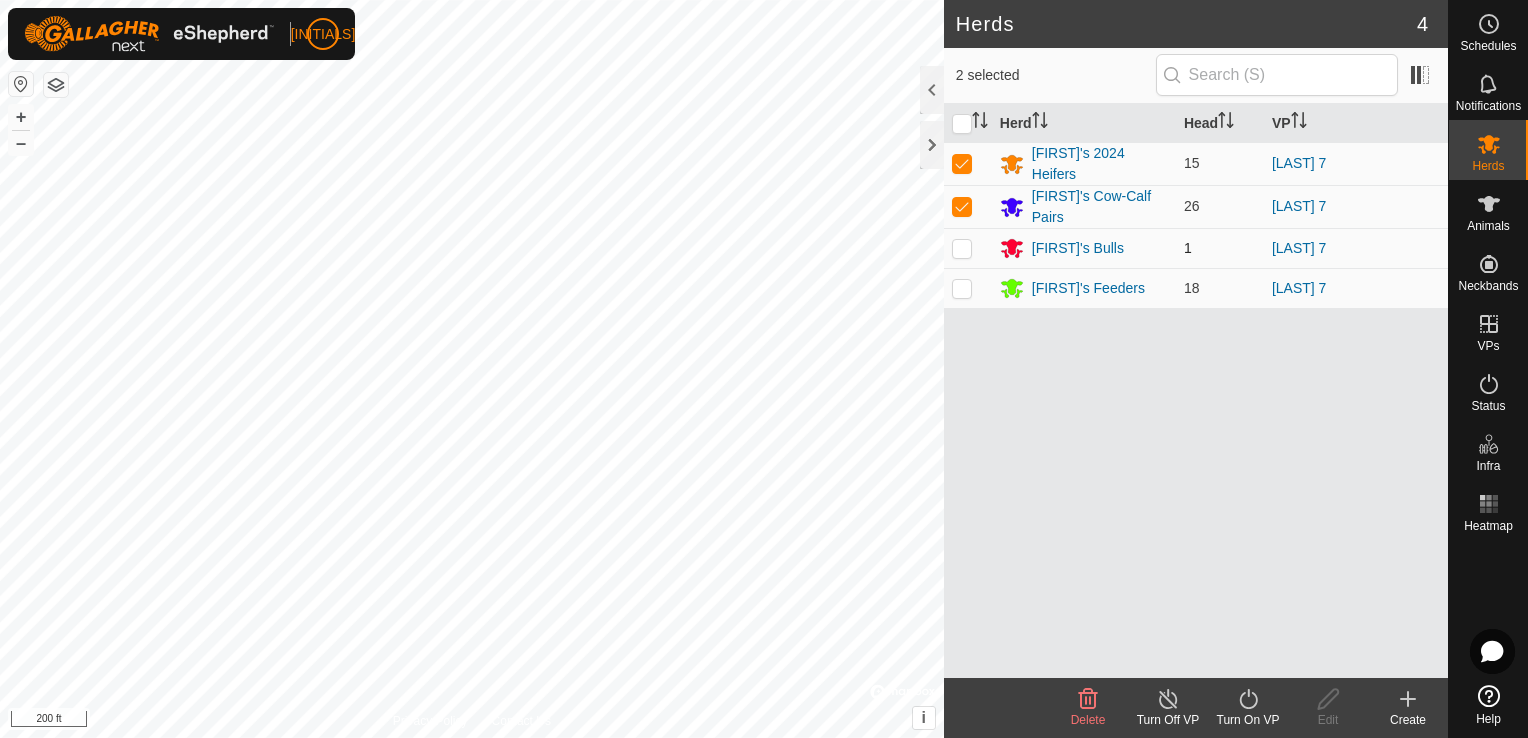 click at bounding box center [962, 248] 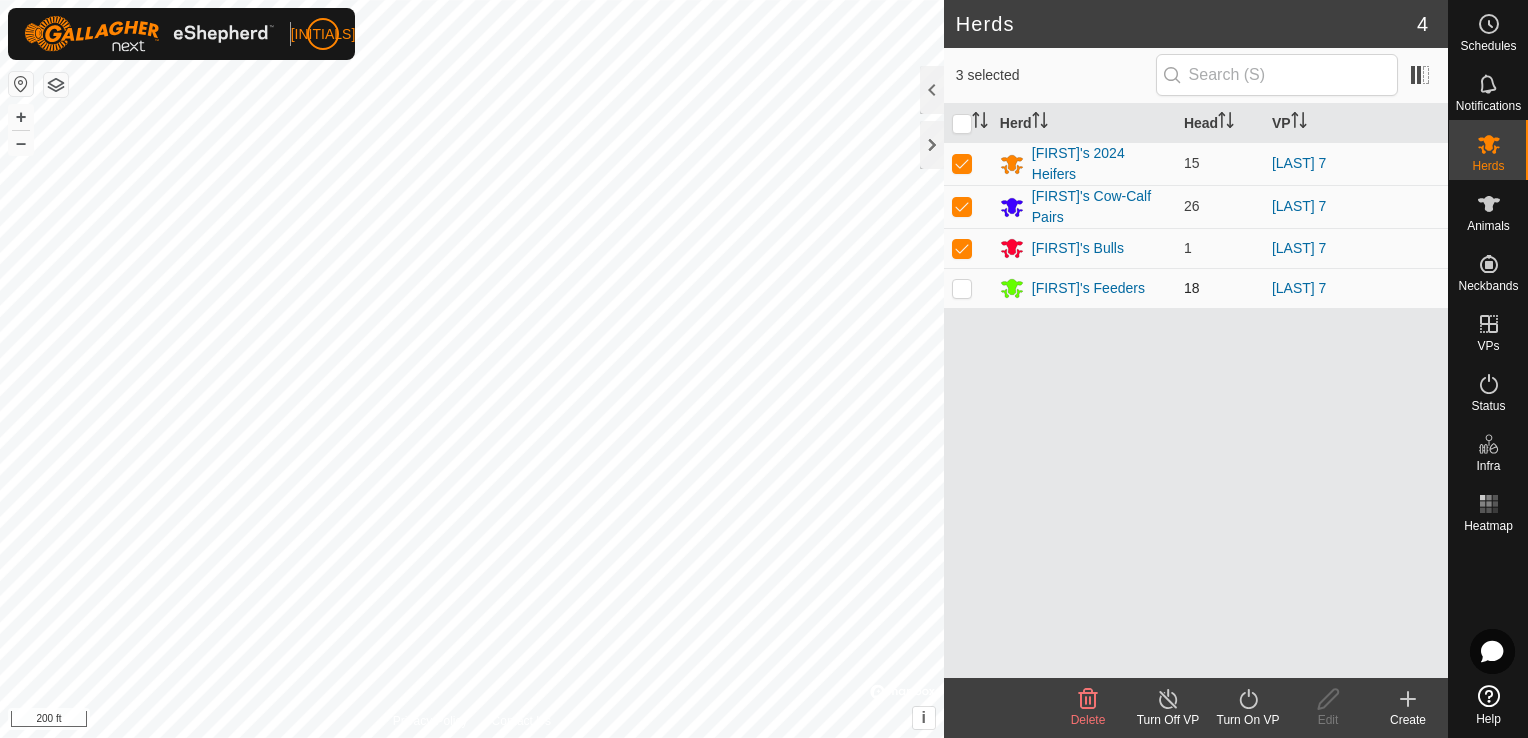 click at bounding box center (962, 288) 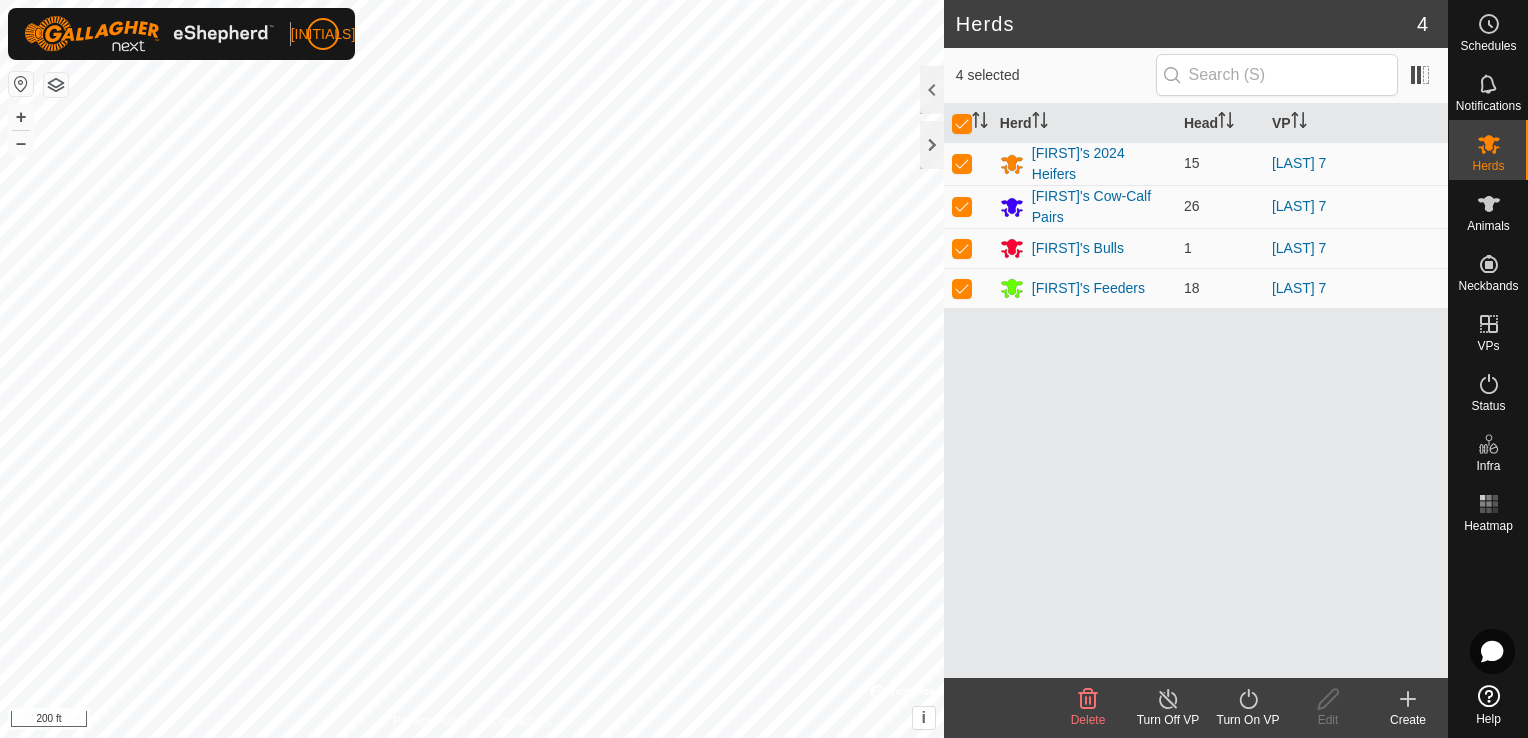 click 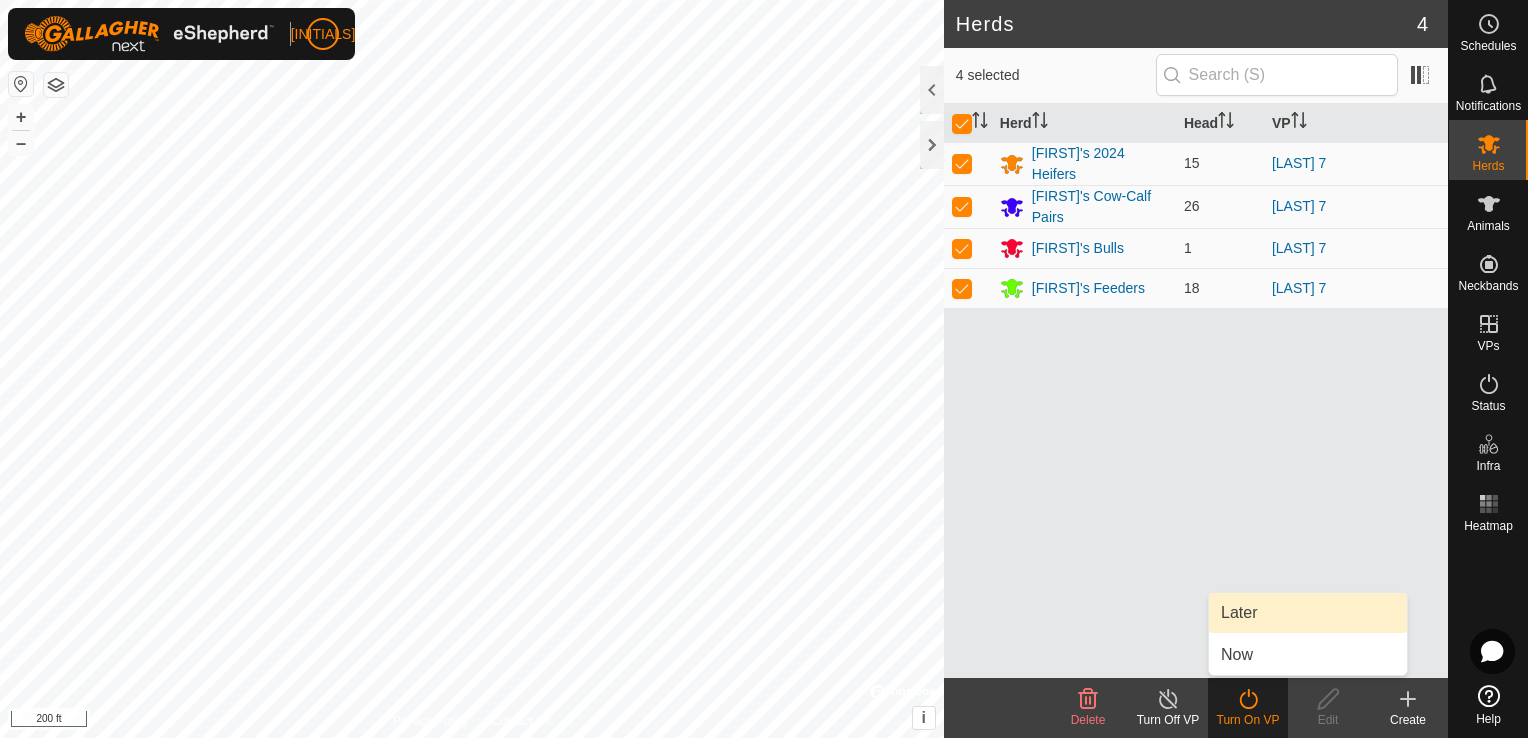click on "Later" at bounding box center (1308, 613) 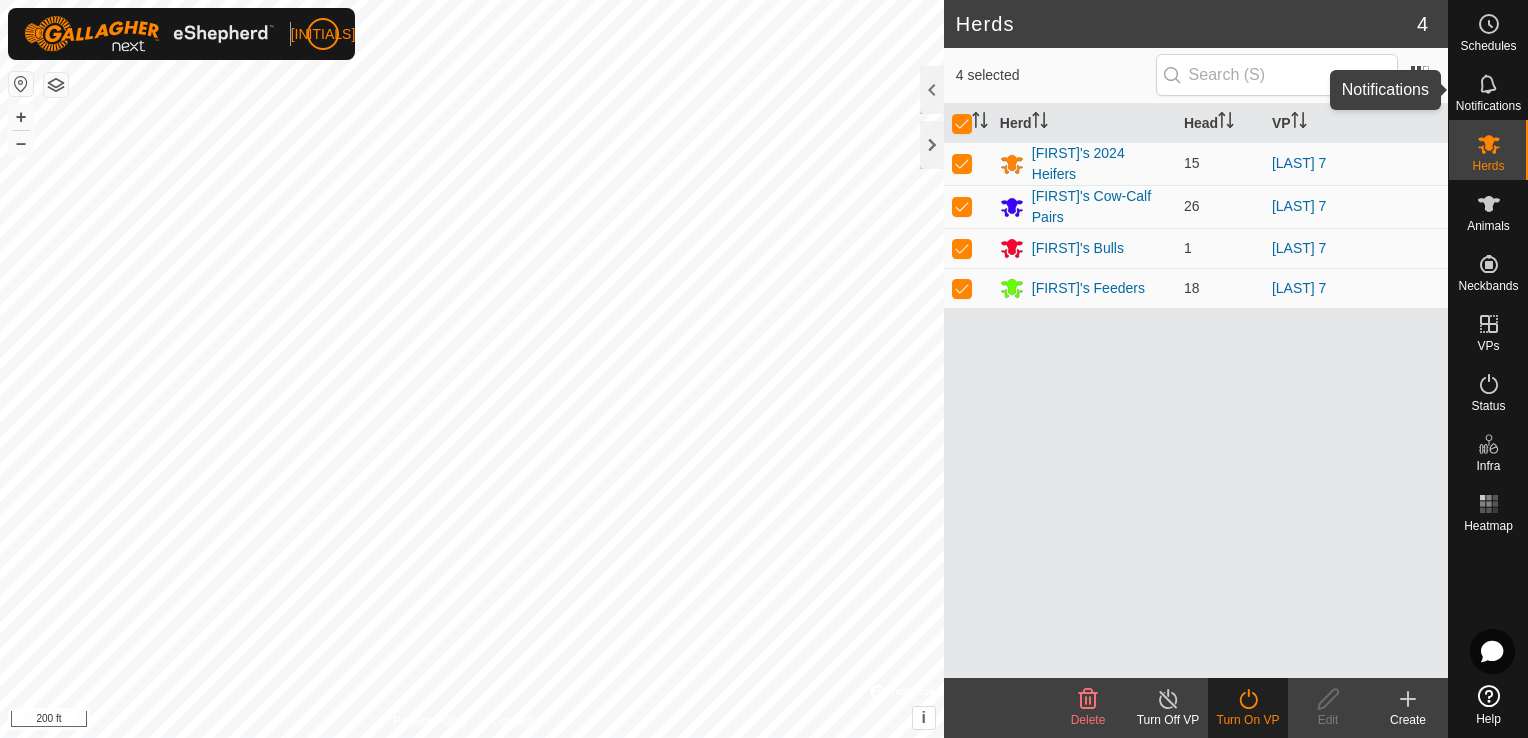 click 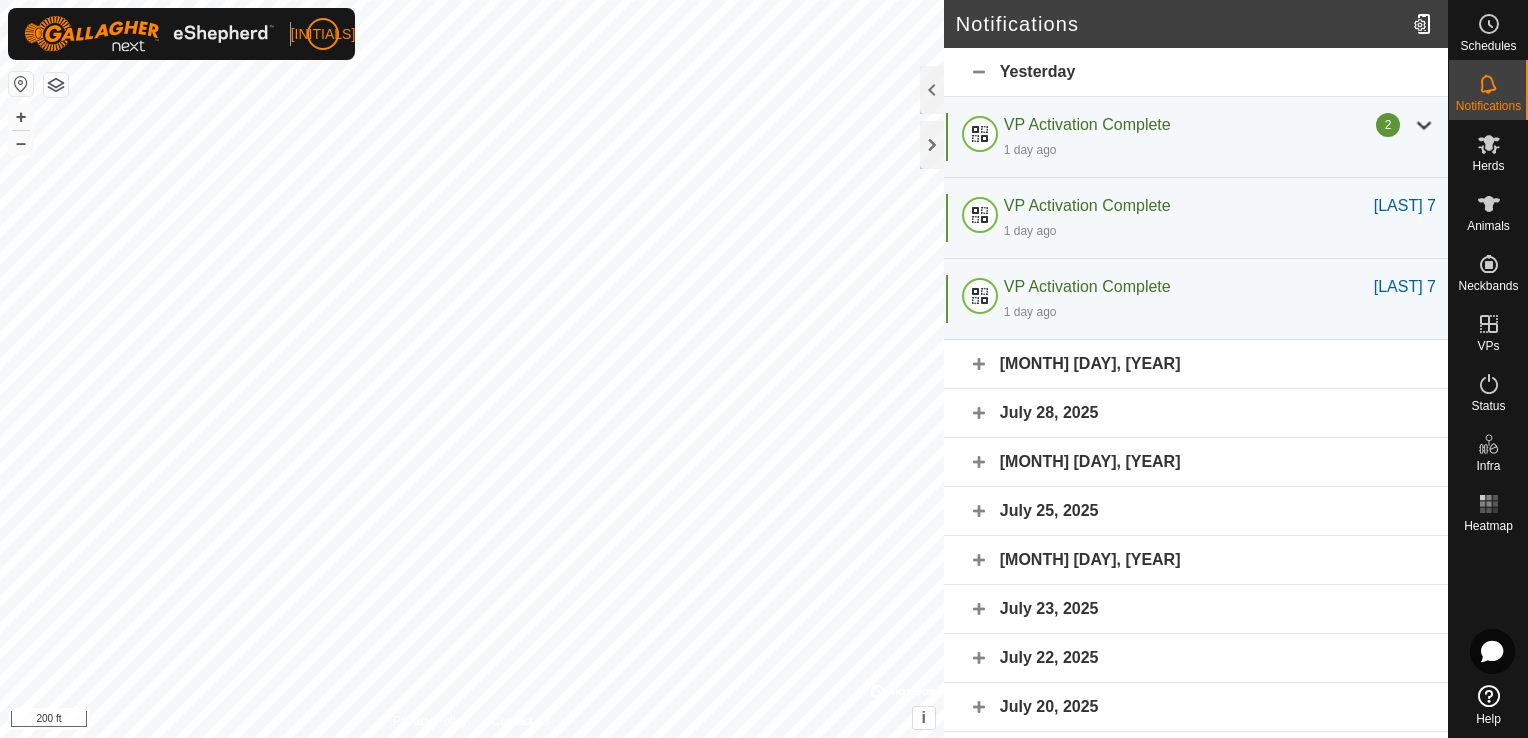 click on "Yesterday" 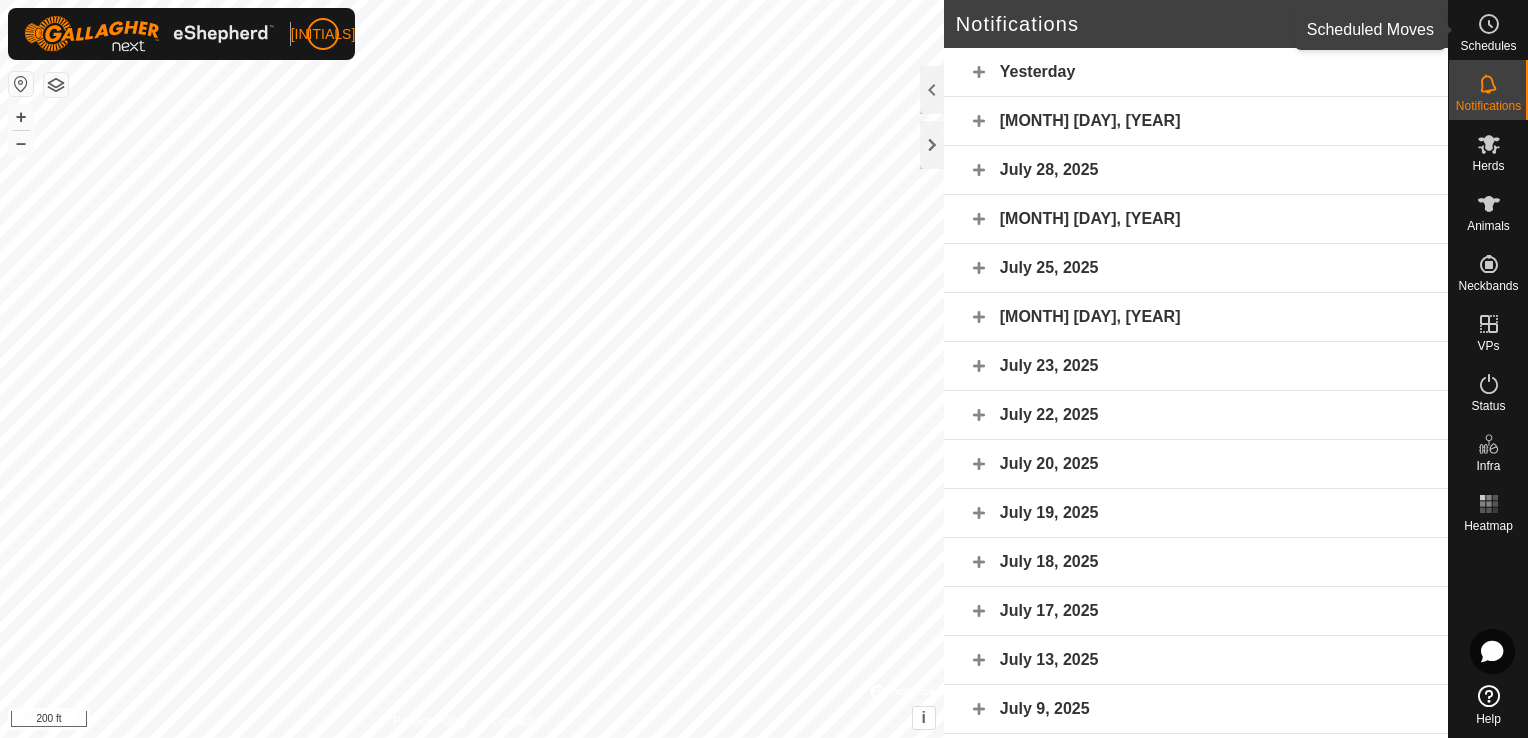 click 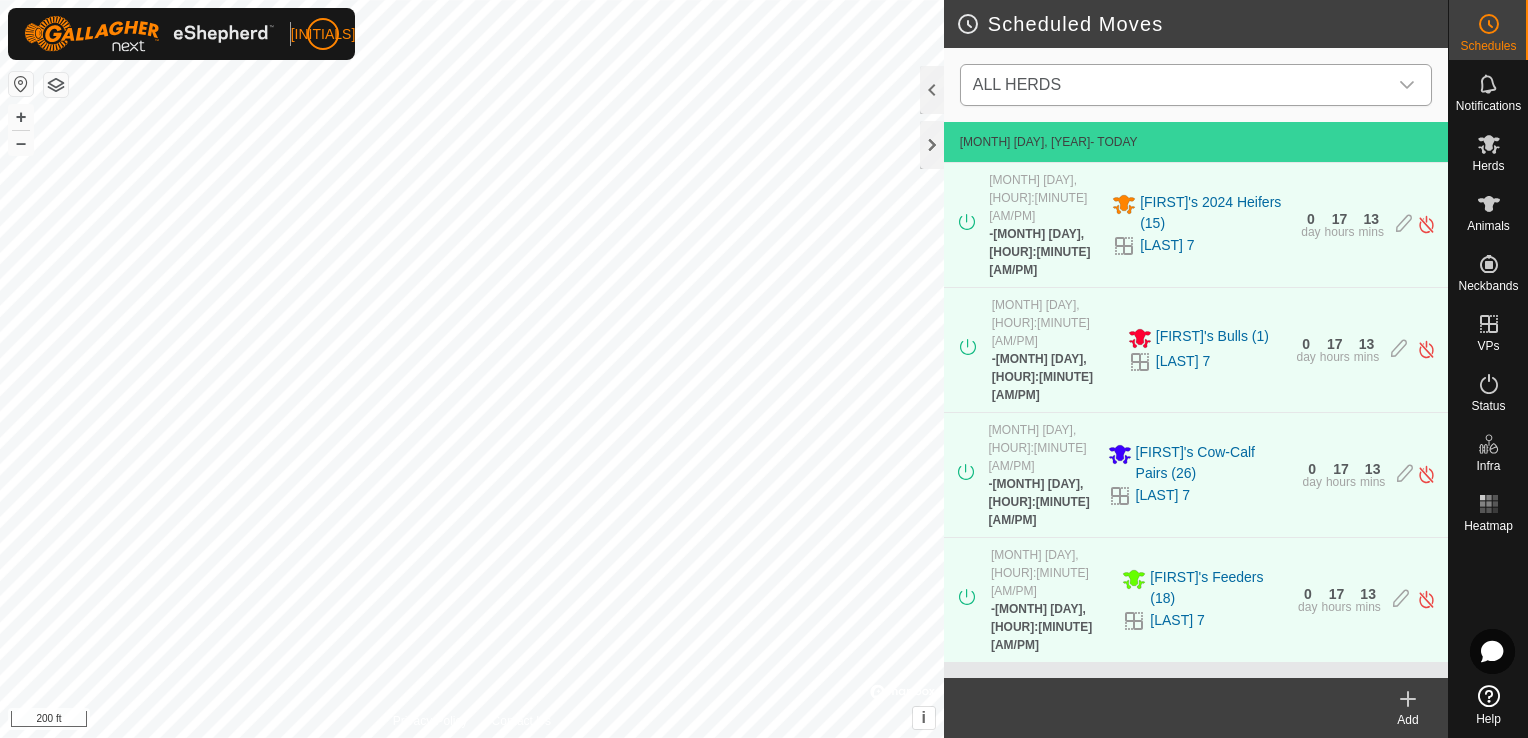 click 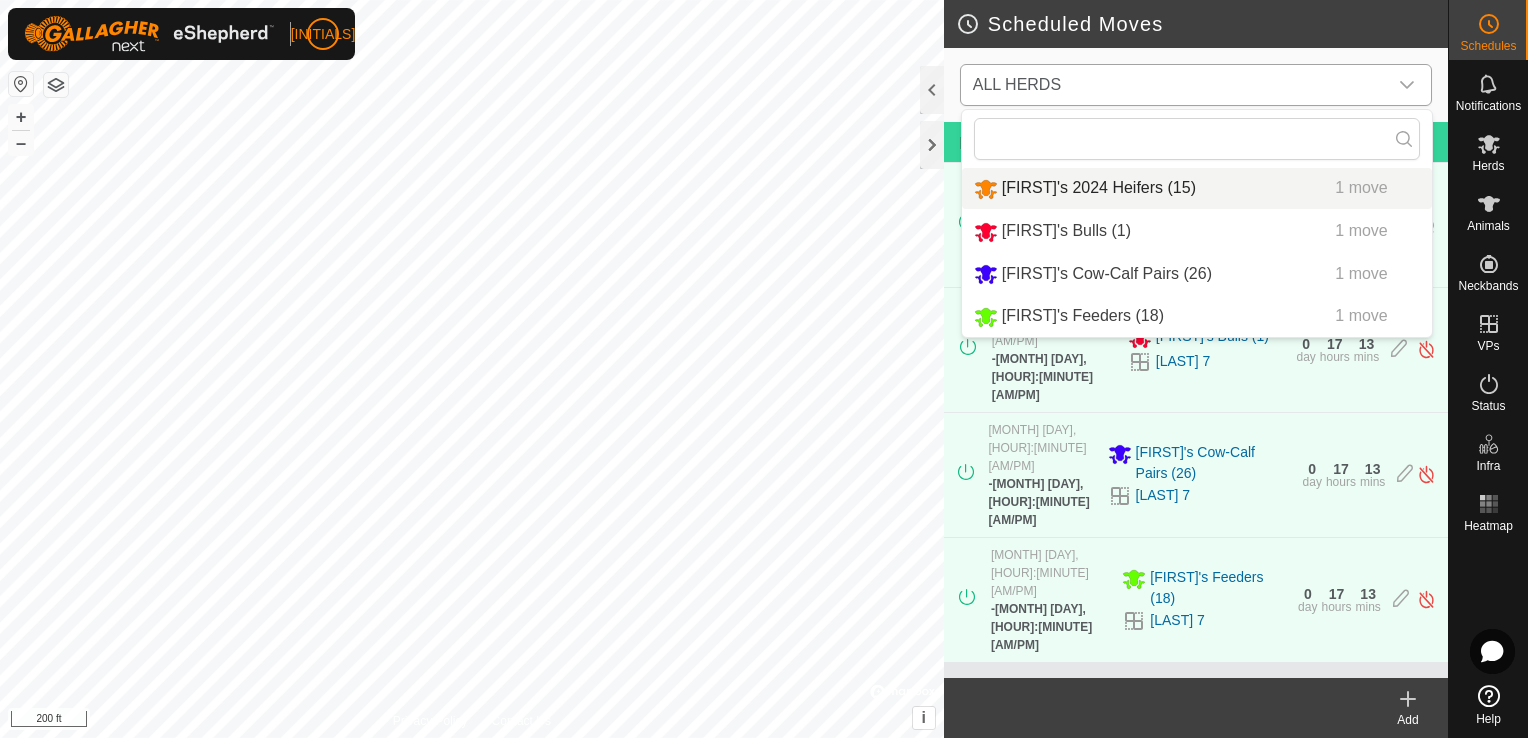 click on "[FIRST]'s 2024 Heifers (15) 1 move" at bounding box center (1197, 188) 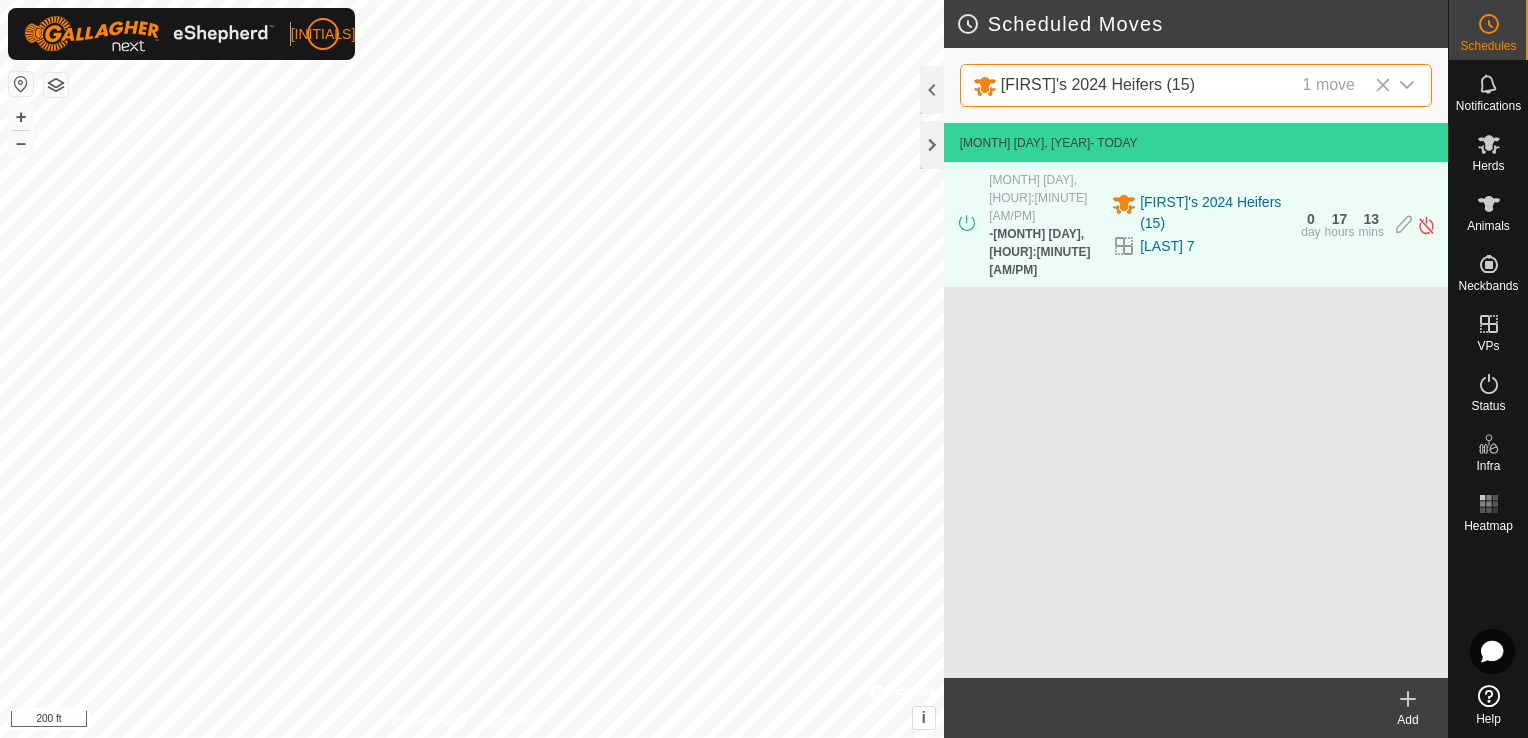 click 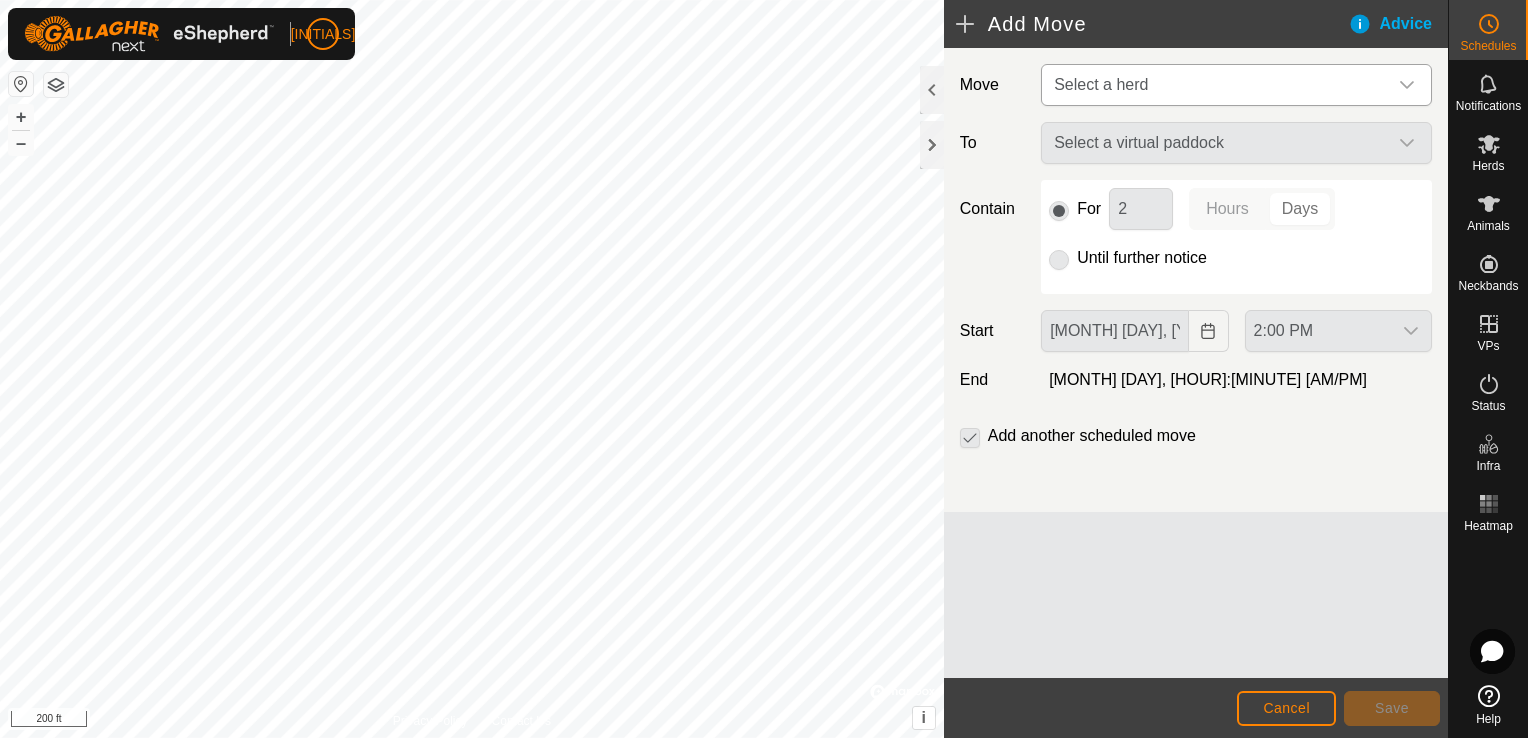 click 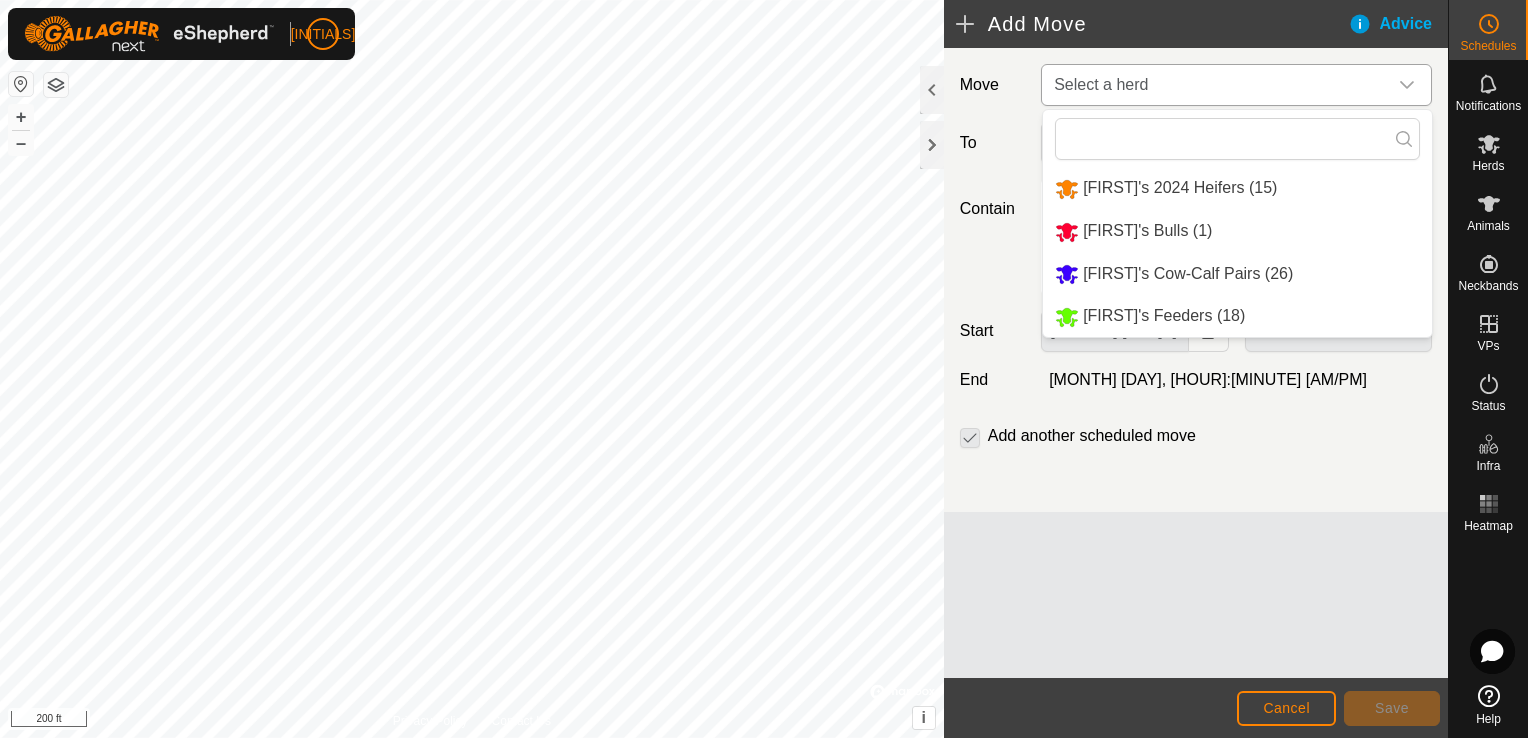 click on "[FIRST]'s 2024 Heifers (15)" at bounding box center (1237, 188) 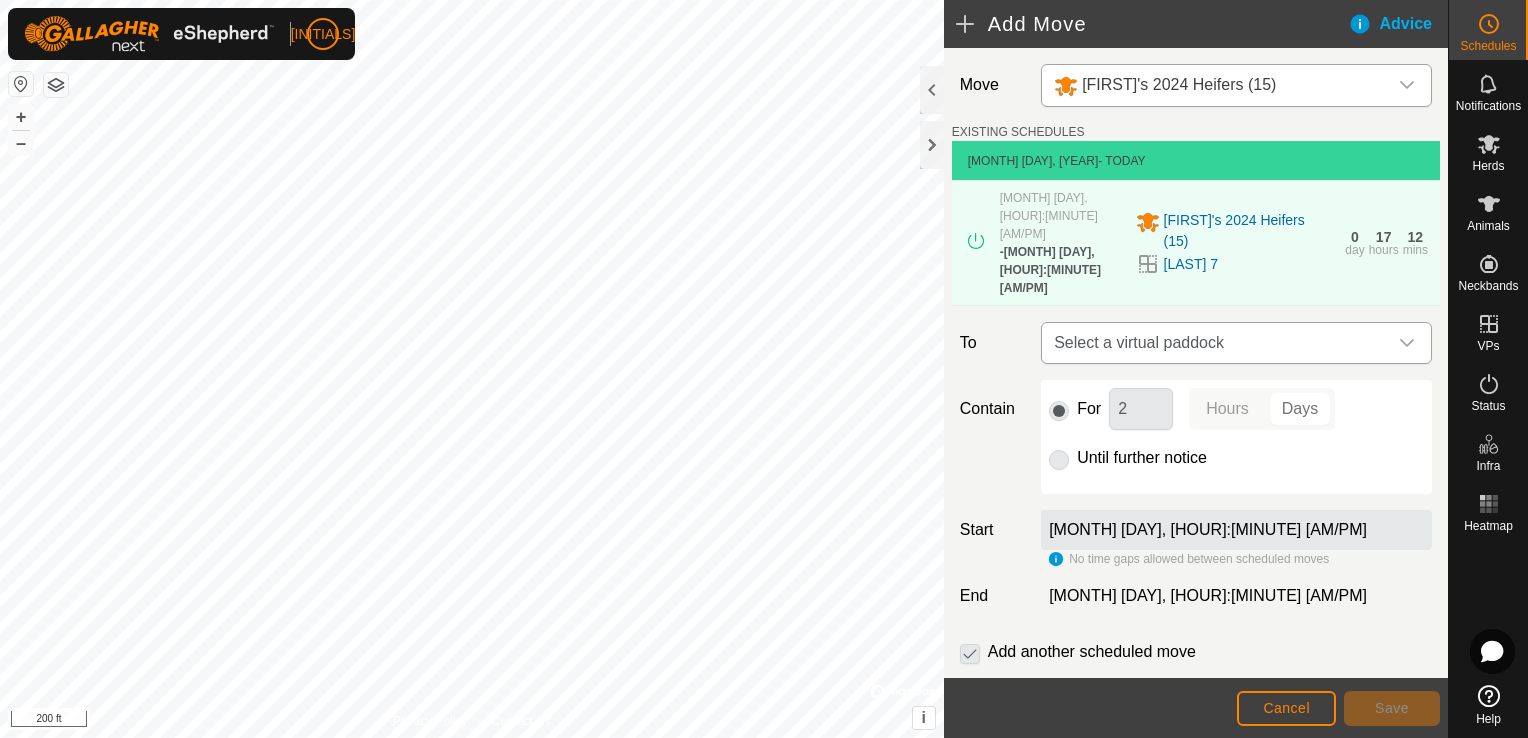 click at bounding box center [1407, 343] 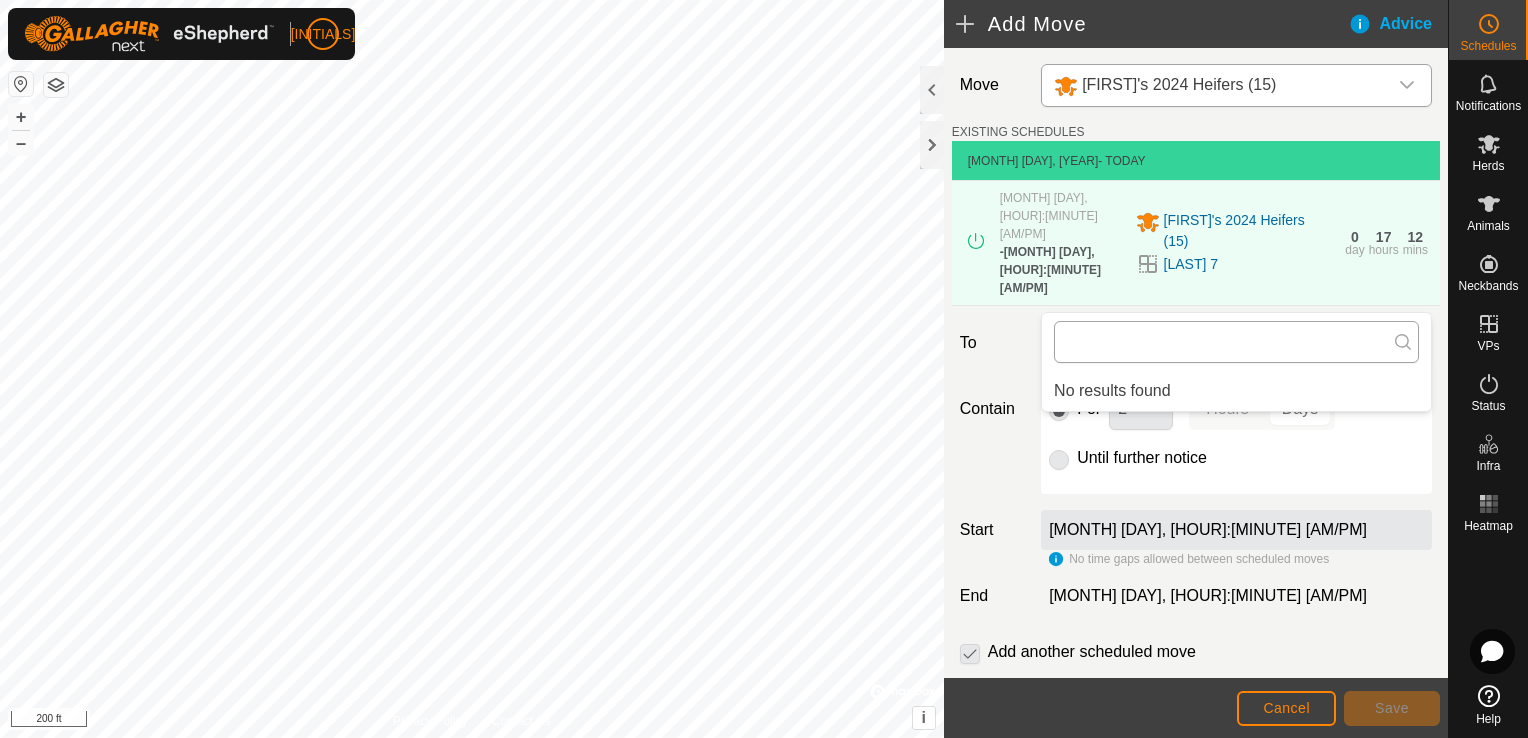 click at bounding box center (1236, 342) 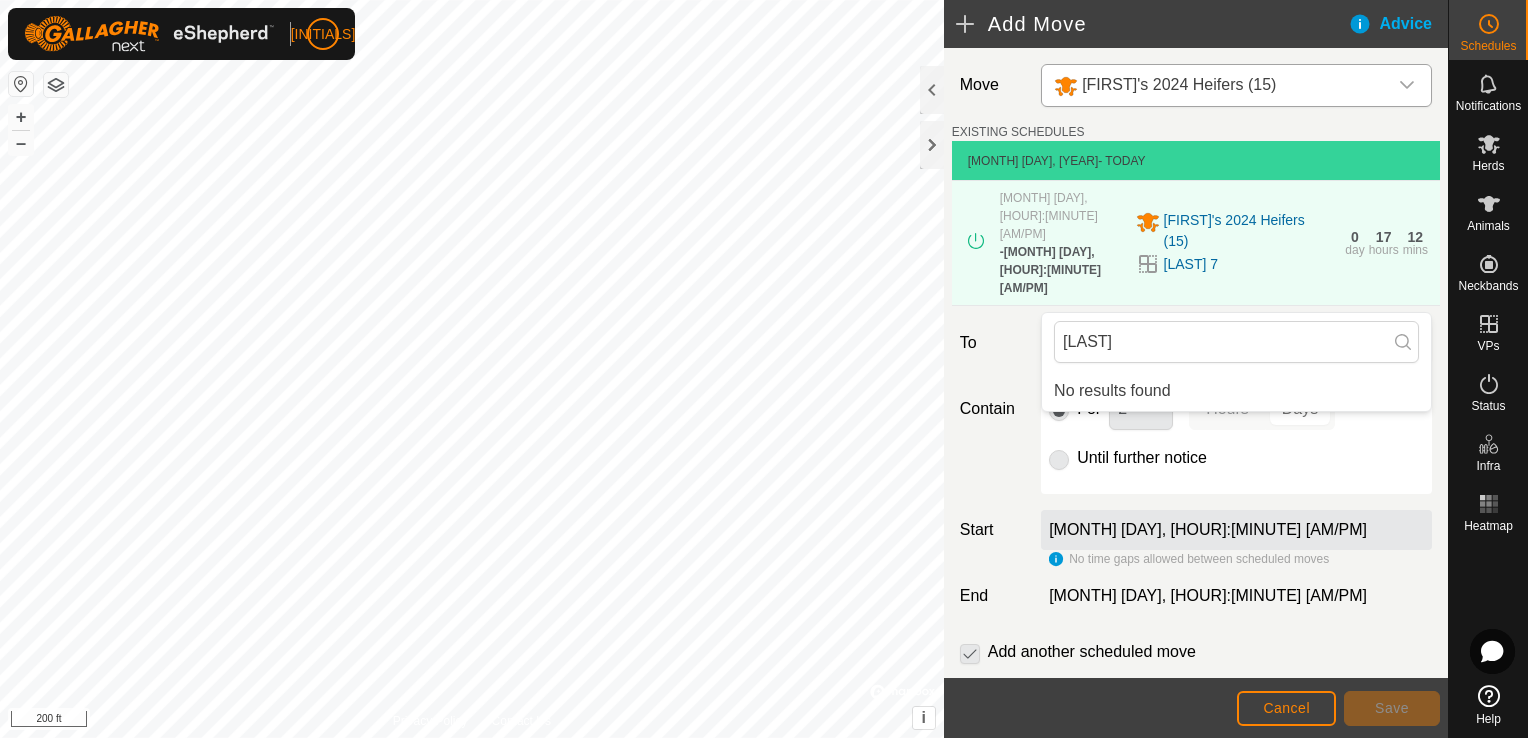 type on "[LAST]" 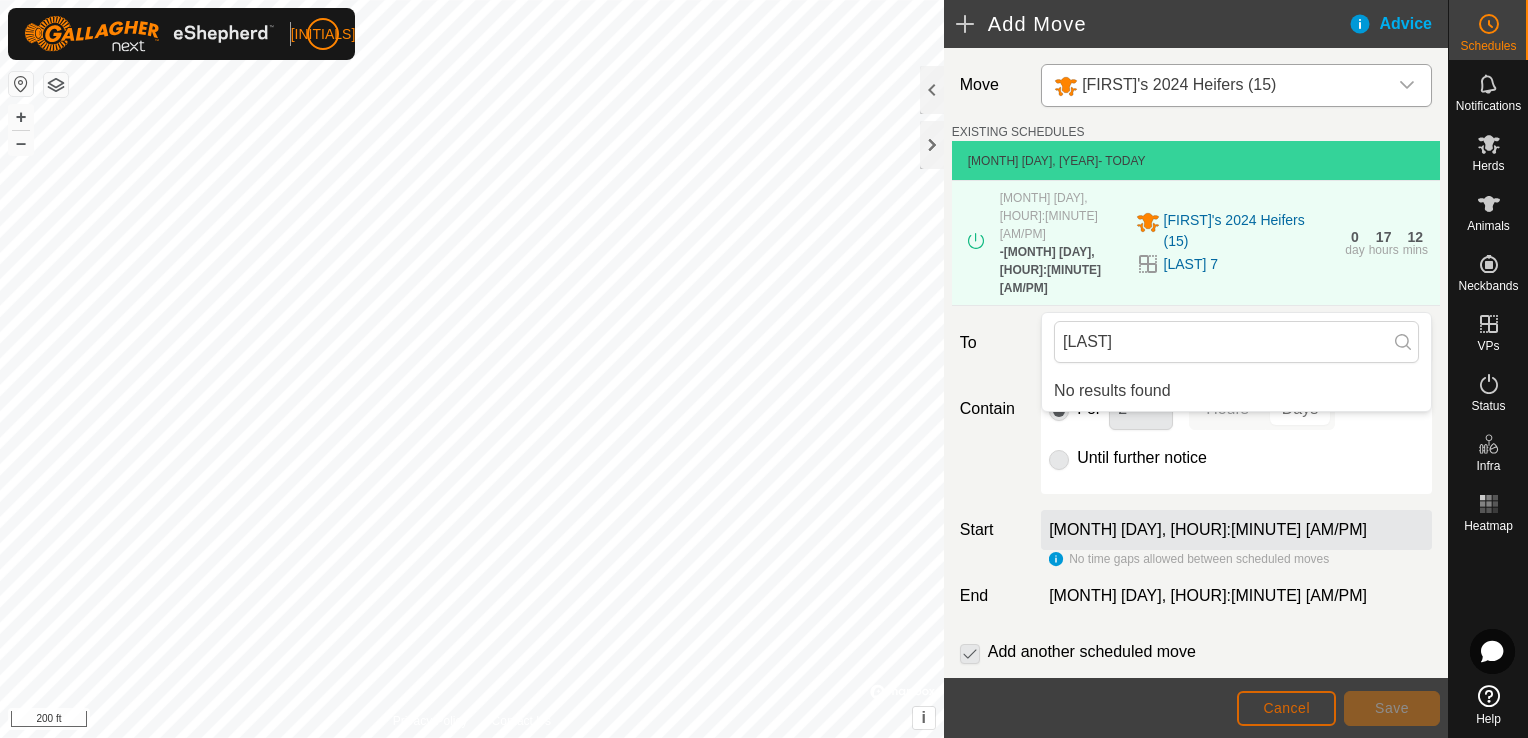click on "Cancel" 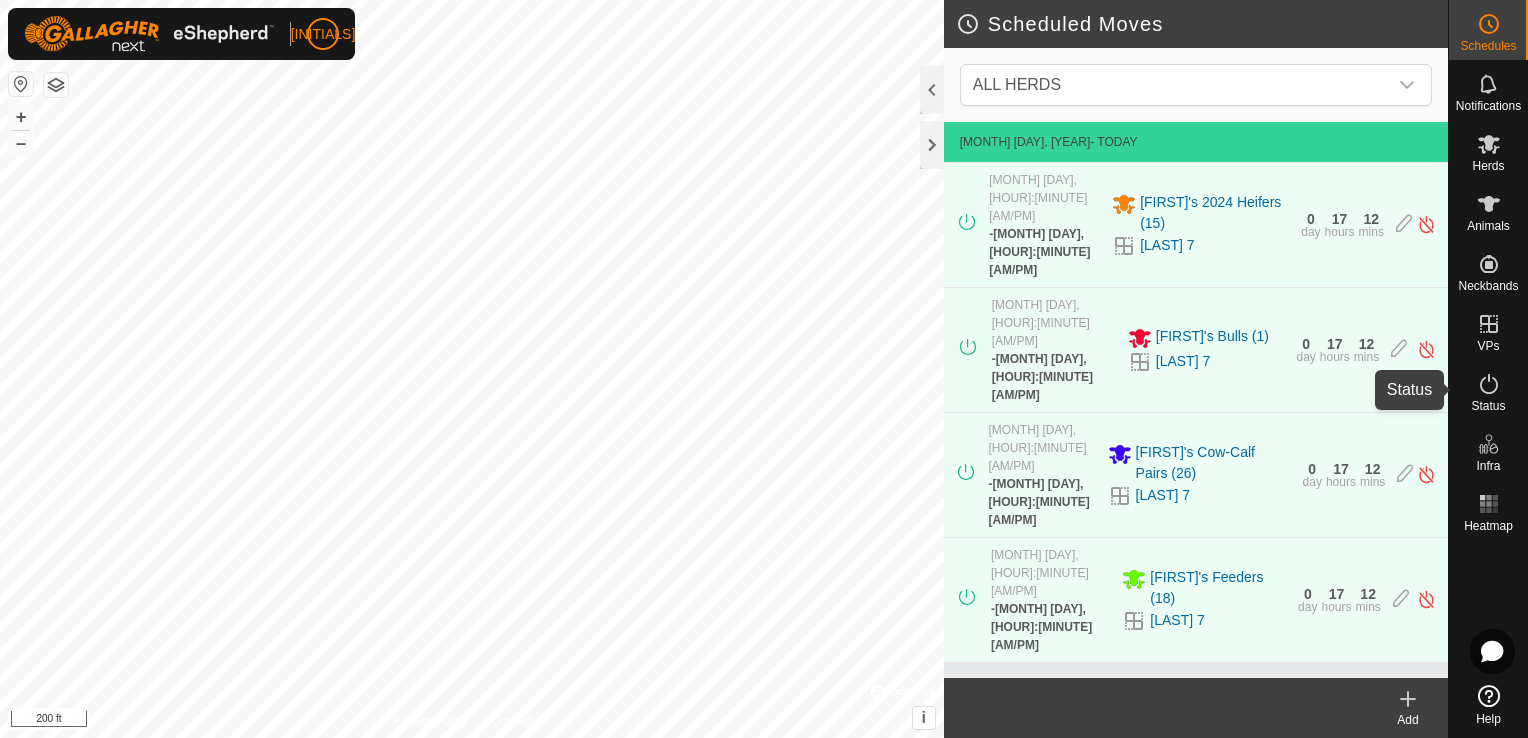 click 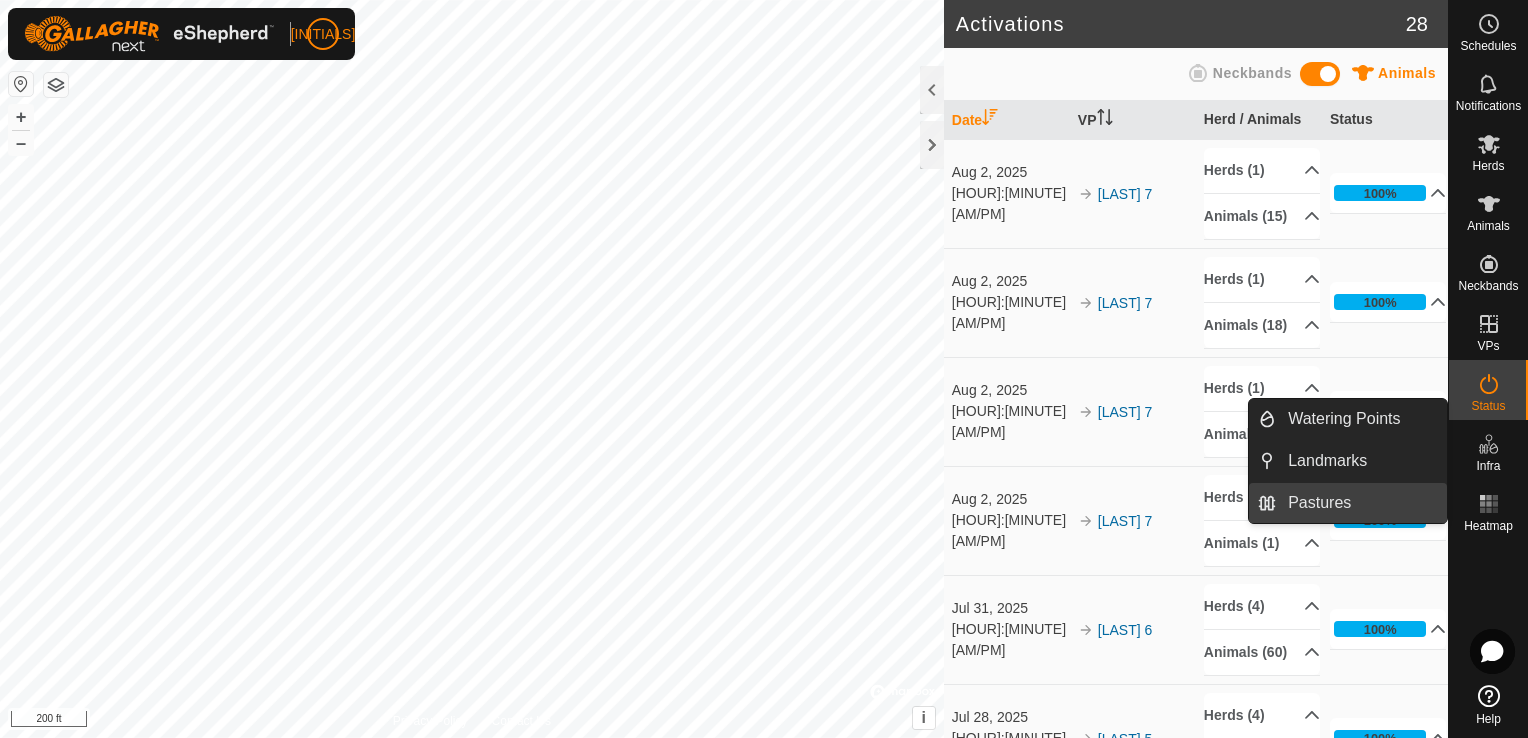 click on "Pastures" at bounding box center [1361, 503] 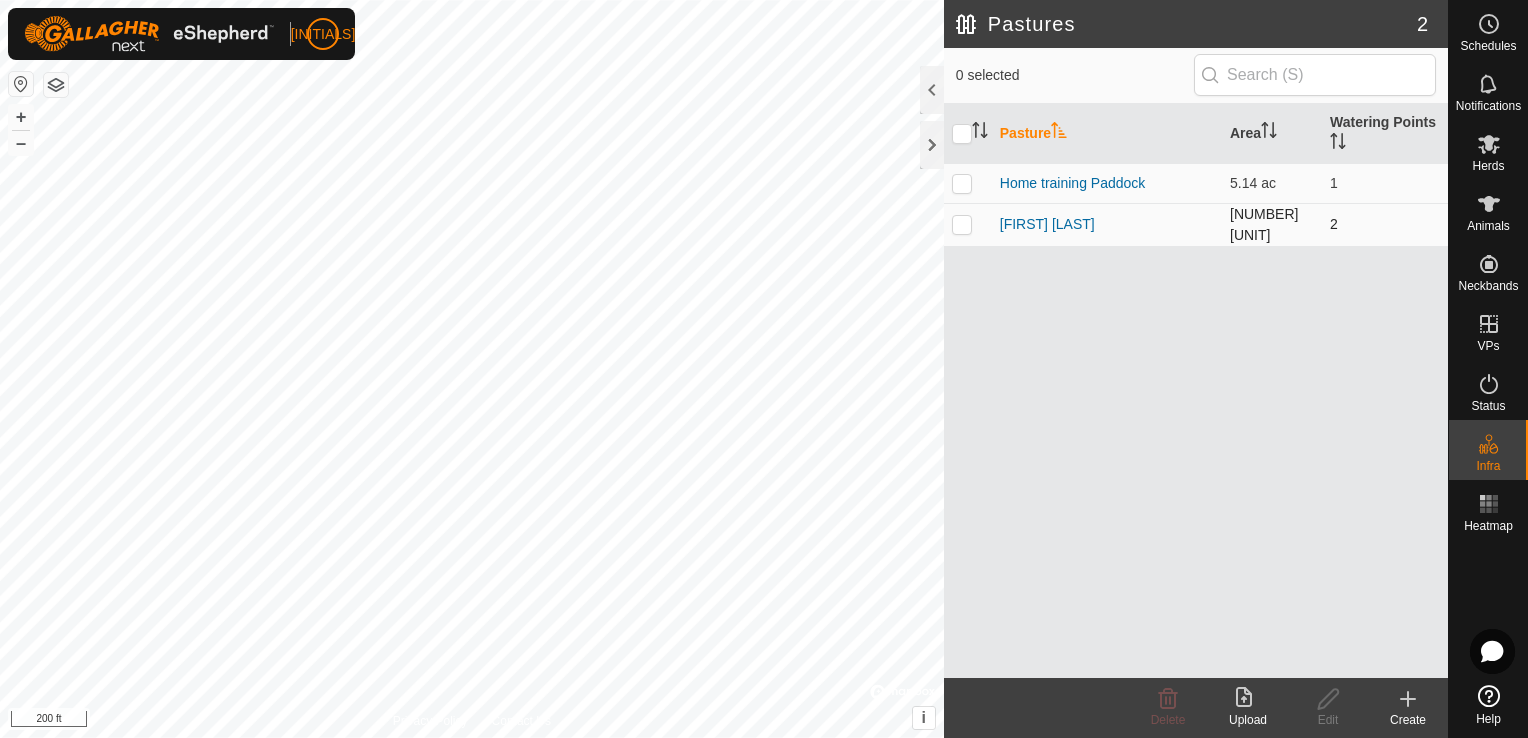 click at bounding box center (962, 224) 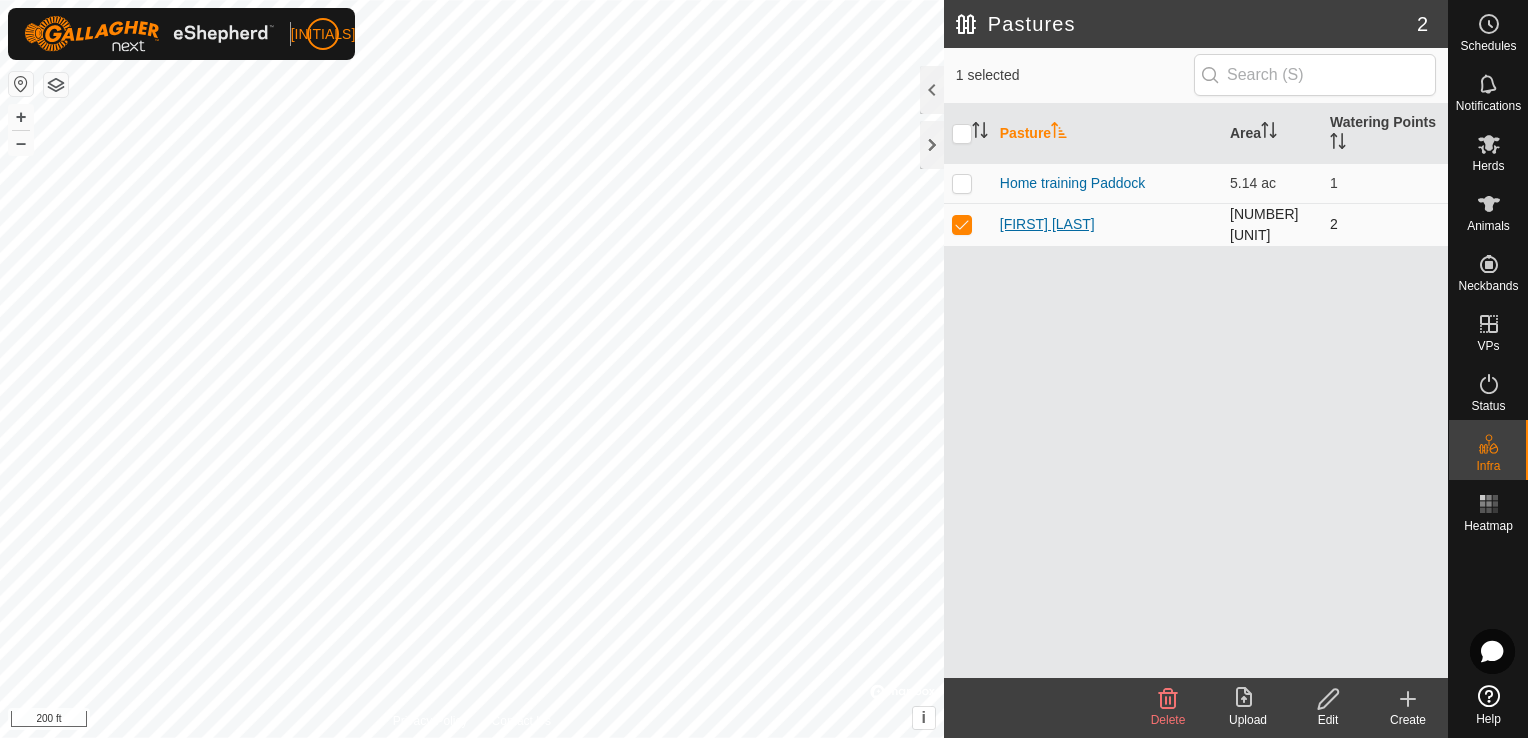 click on "[FIRST] [LAST]" at bounding box center (1047, 224) 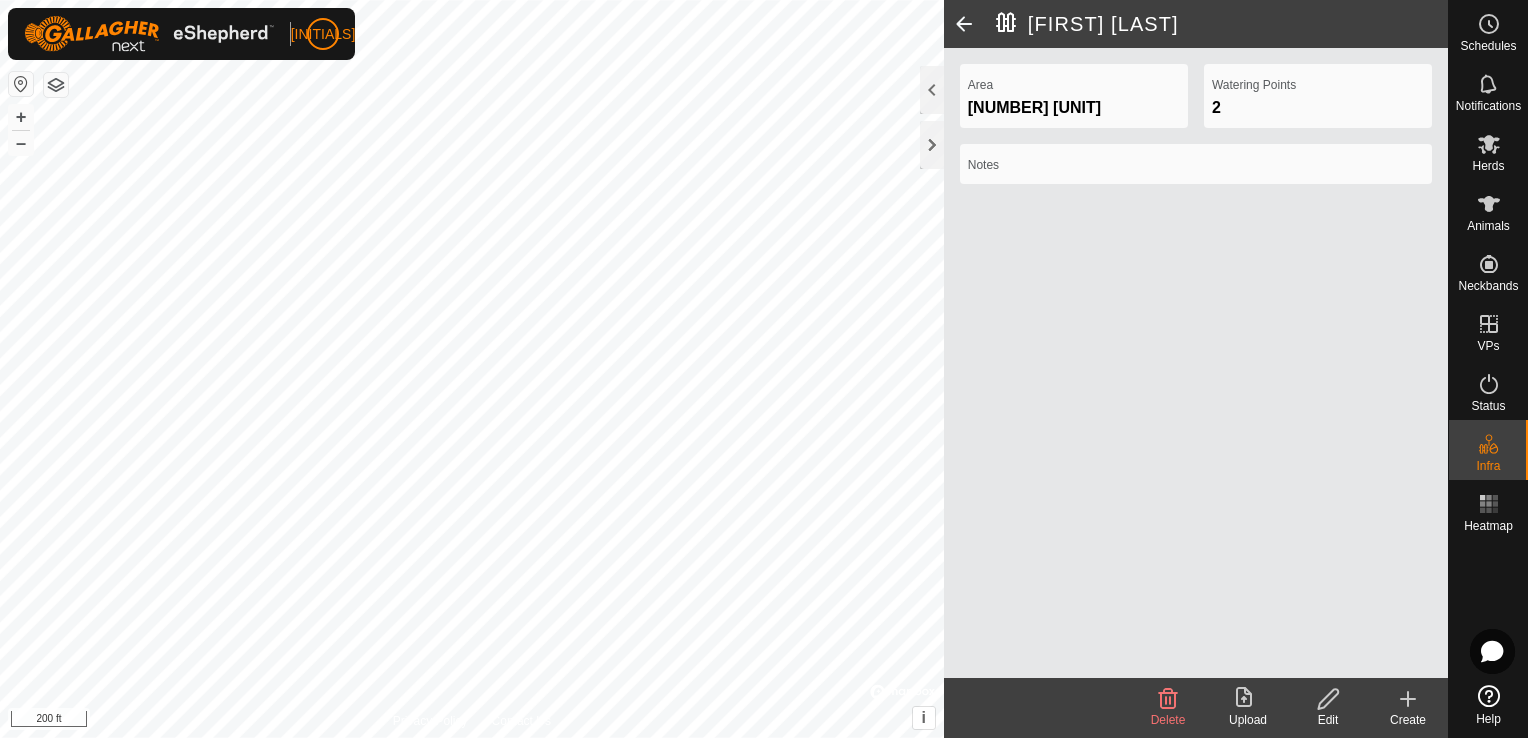 click on "Area [NUMBER] [UNIT] Watering Points 2 Notes" 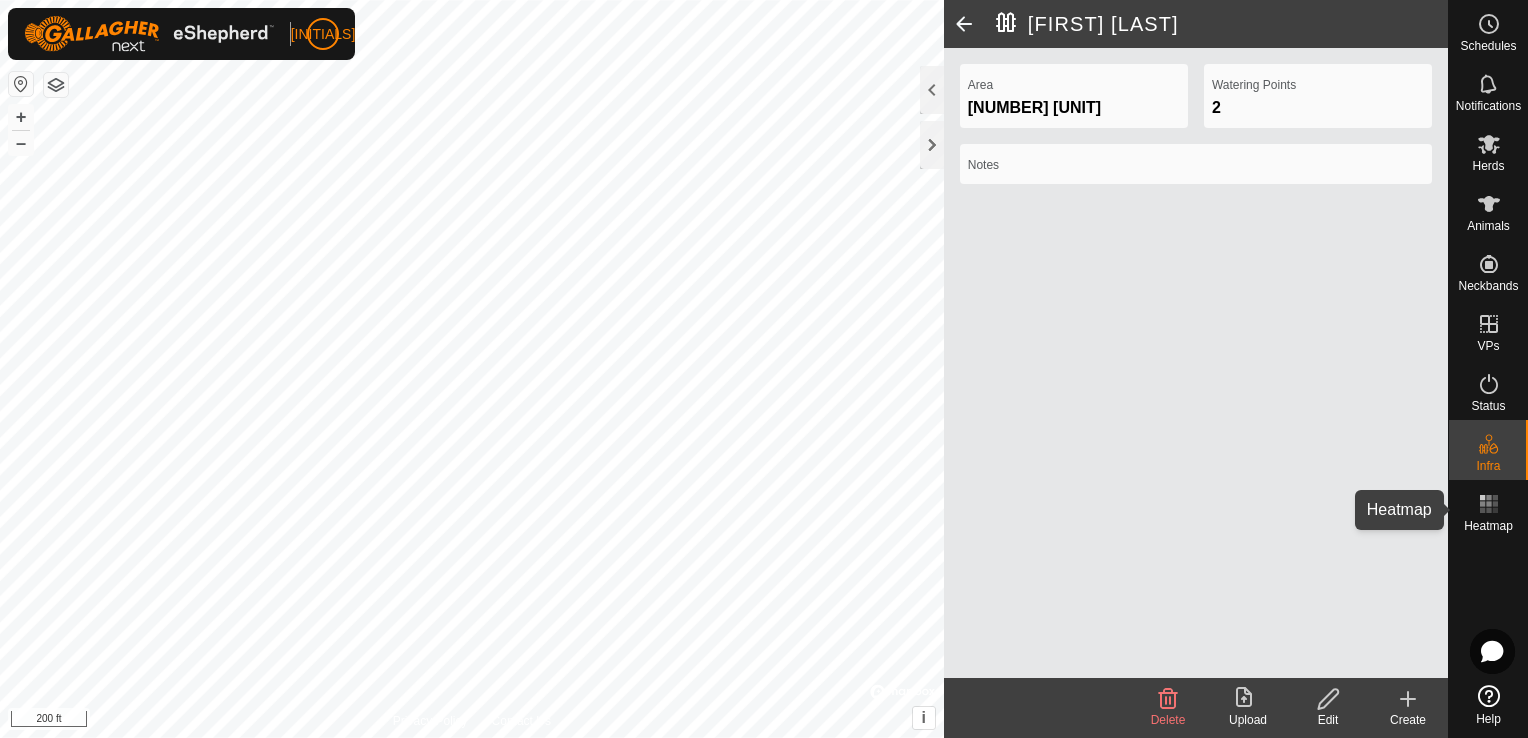 click 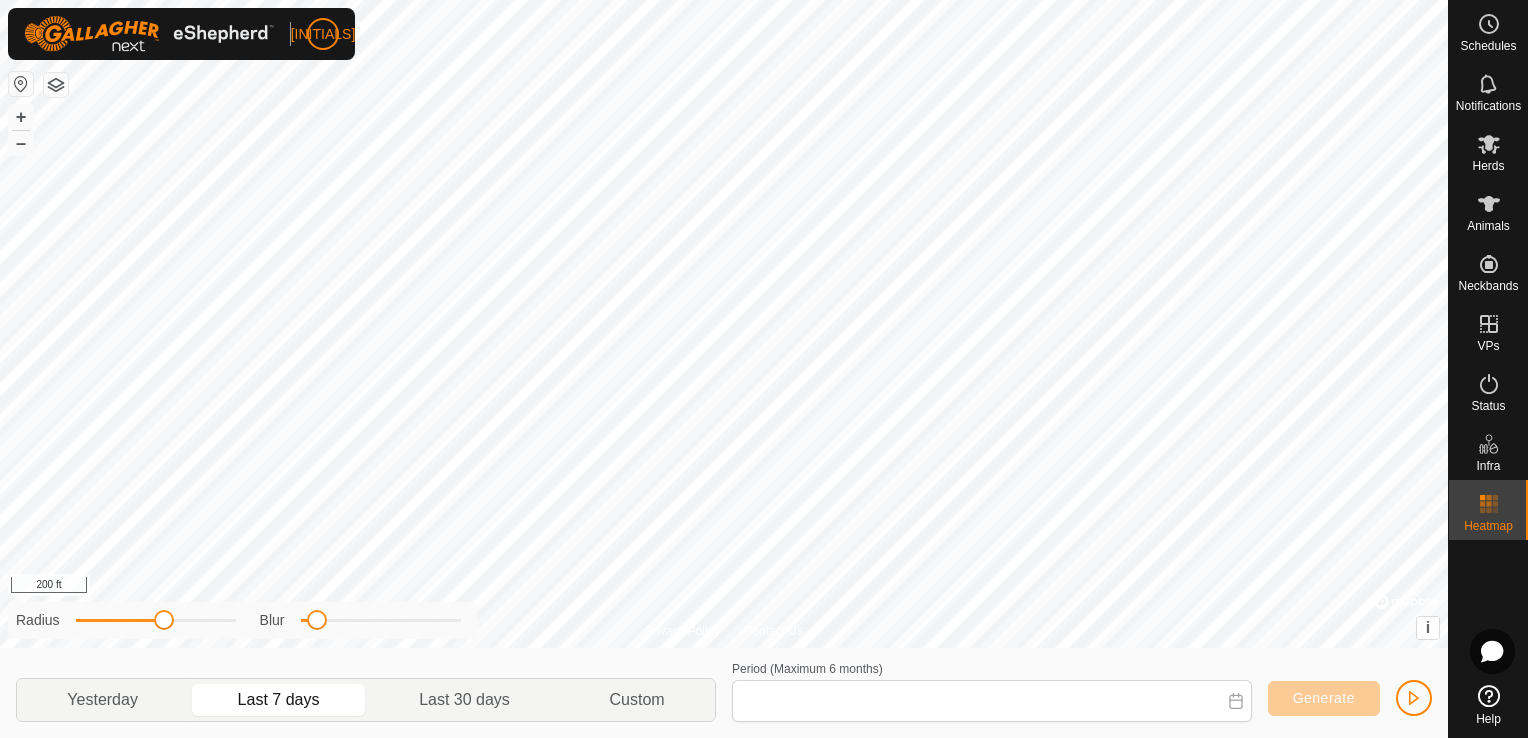 type on "[MONTH] [DAY], [YEAR] - [MONTH] [DAY], [YEAR]" 